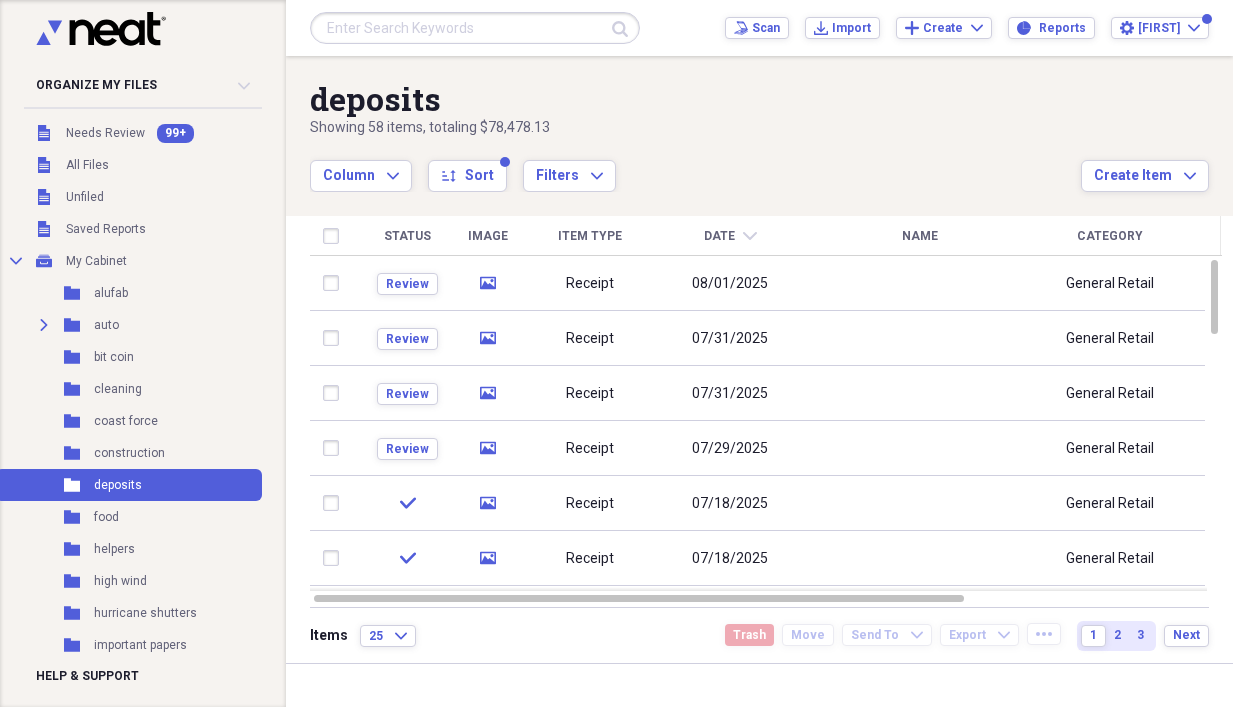 scroll, scrollTop: 0, scrollLeft: 0, axis: both 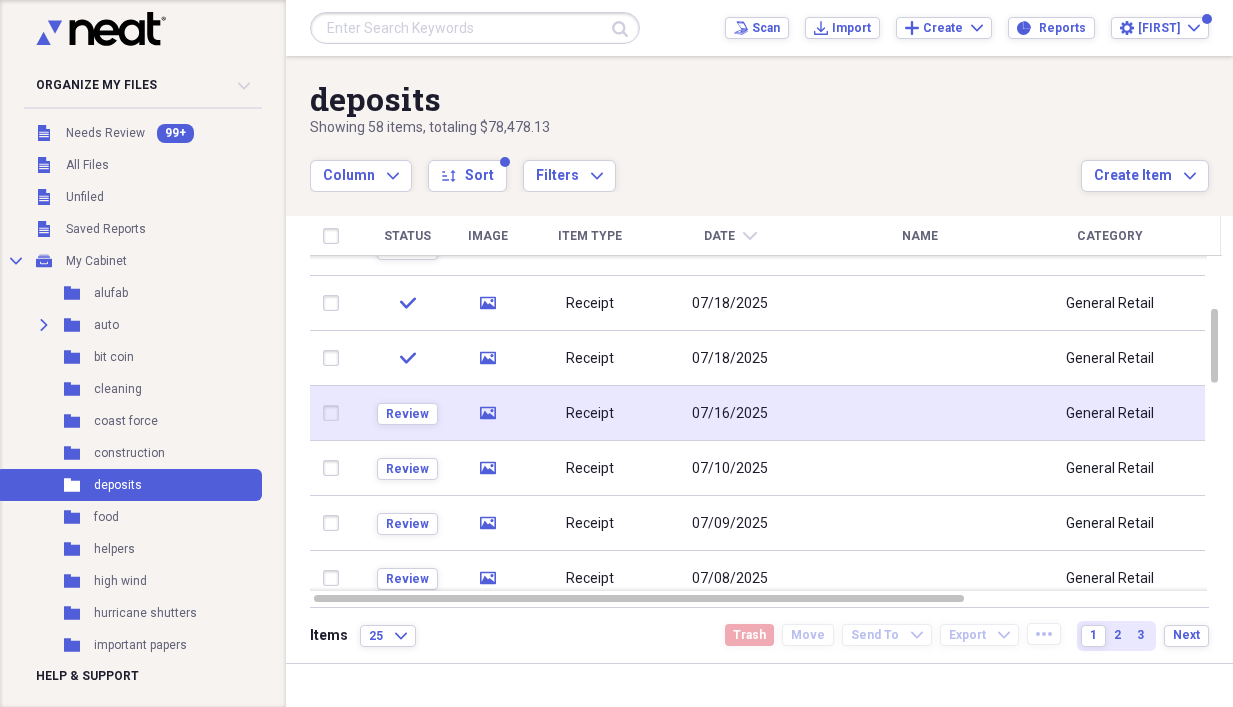 click on "07/16/2025" at bounding box center (730, 414) 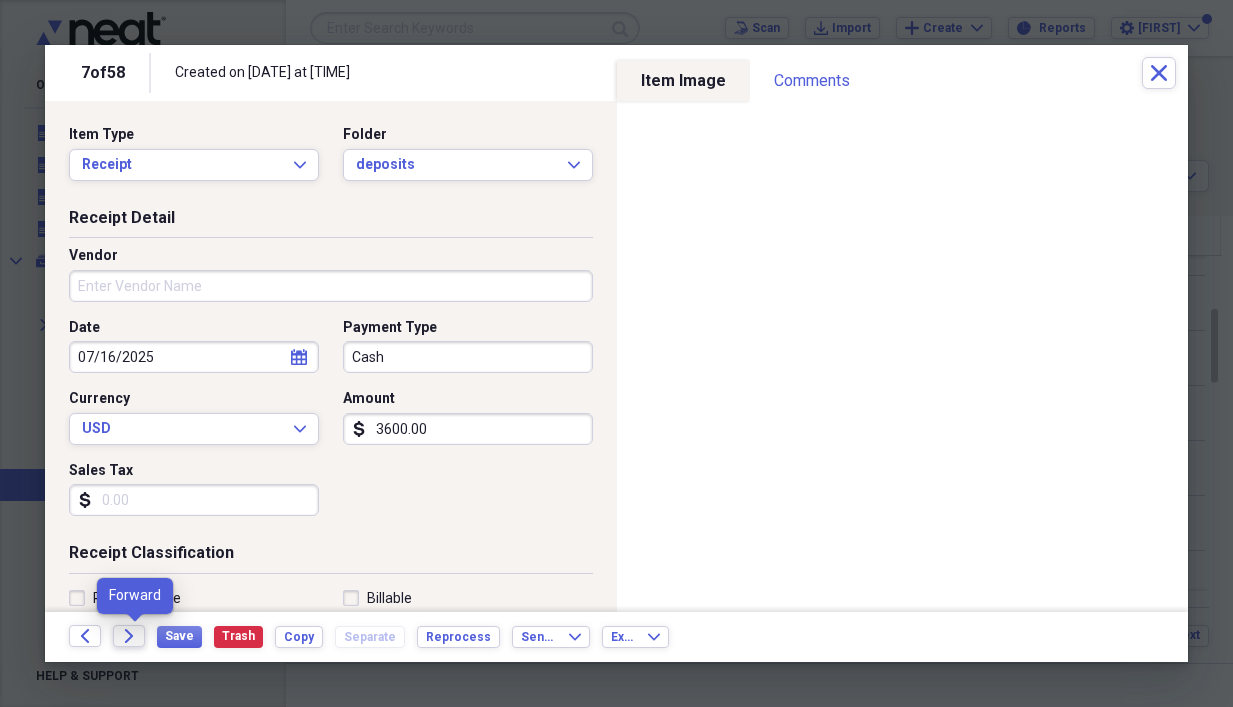 click 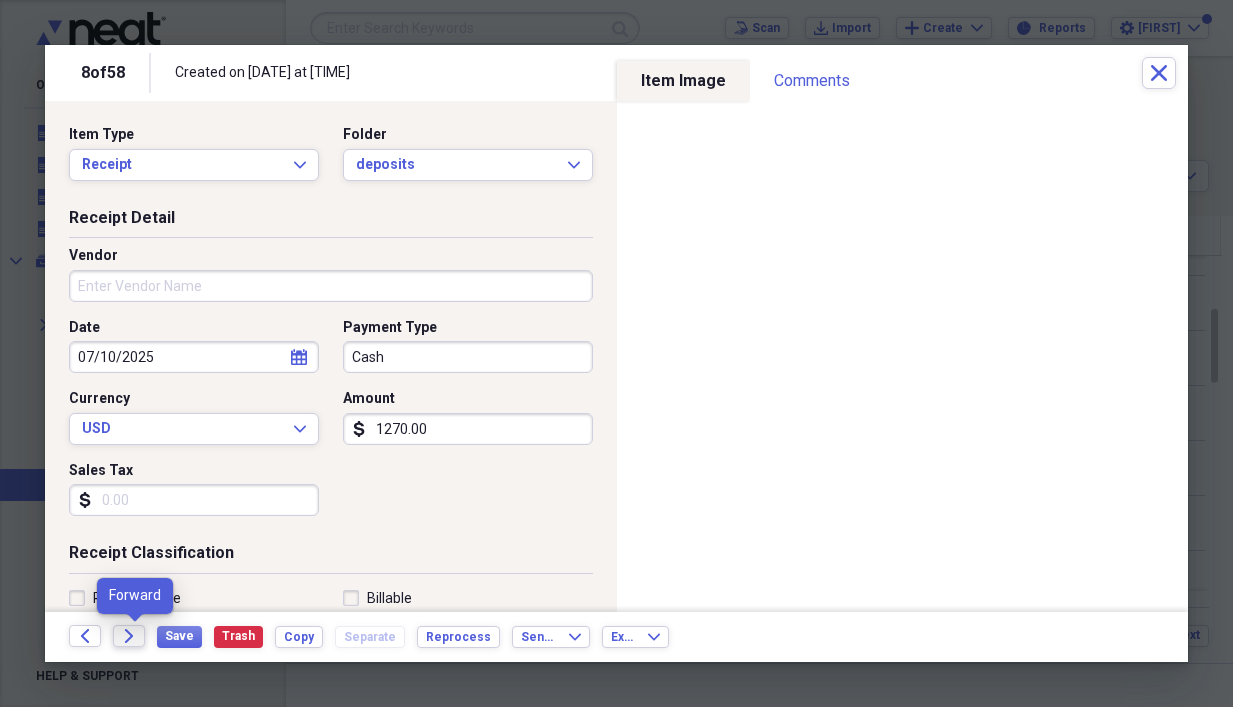 click 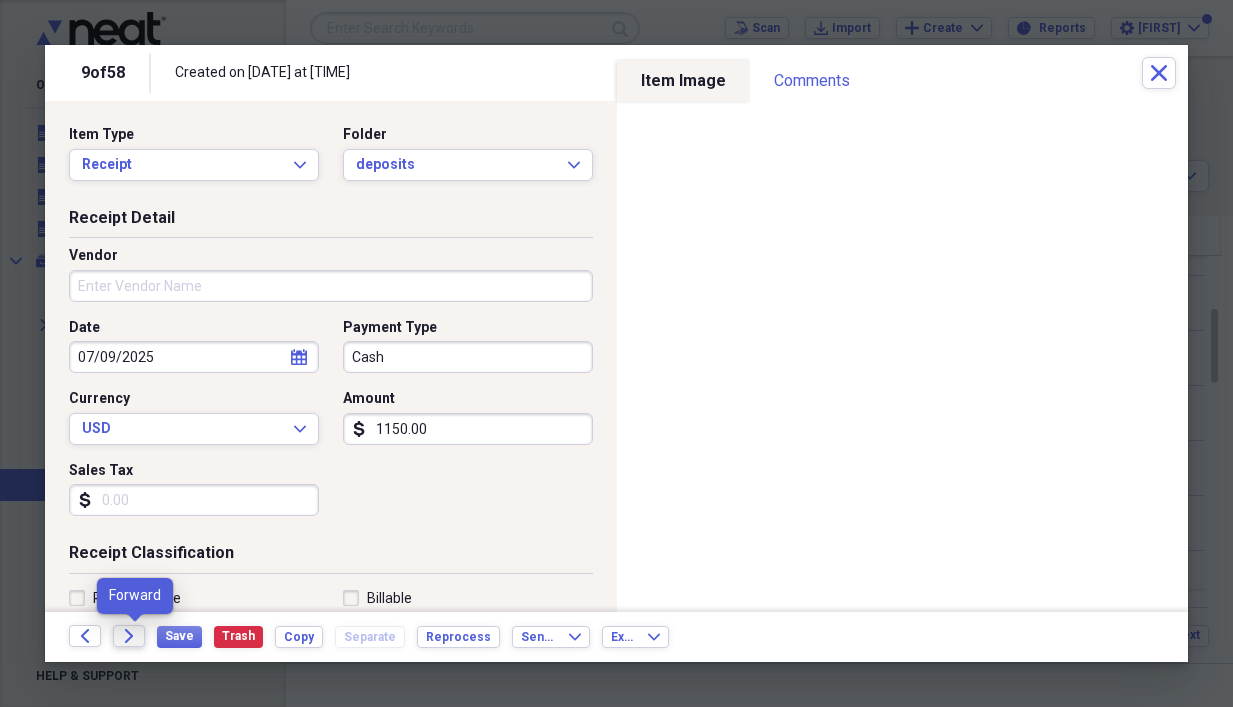 click on "Forward" 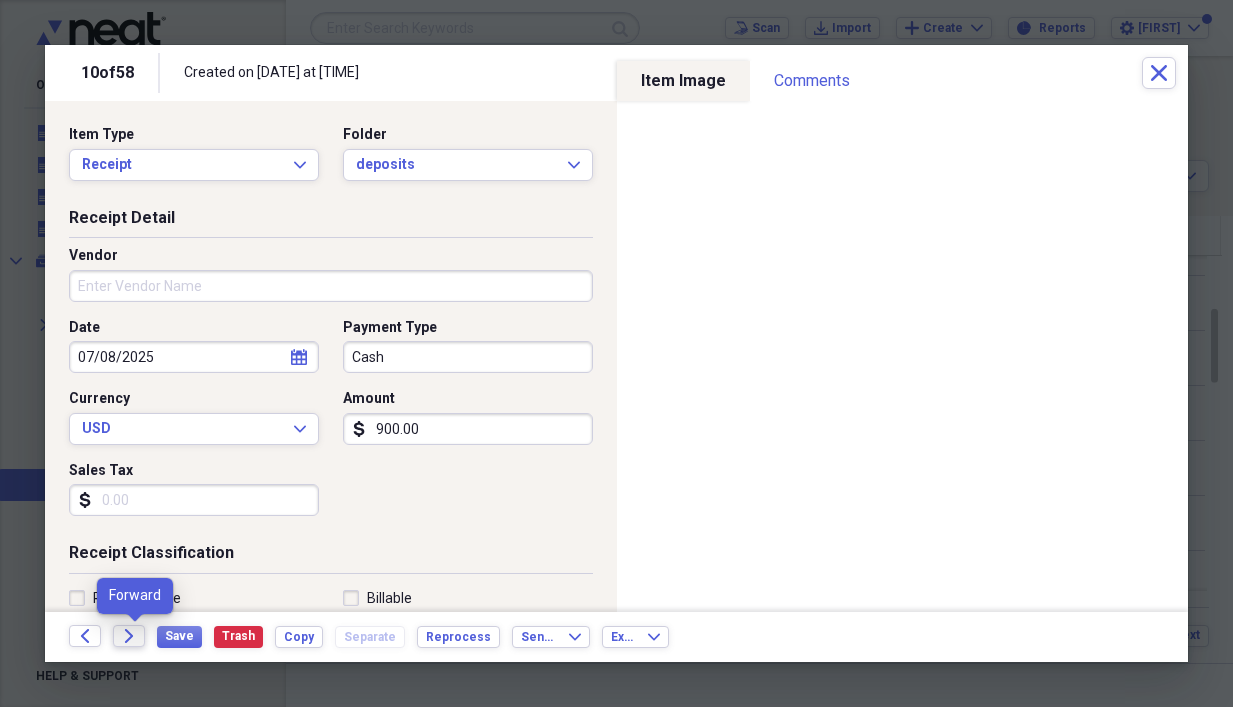 click on "Forward" 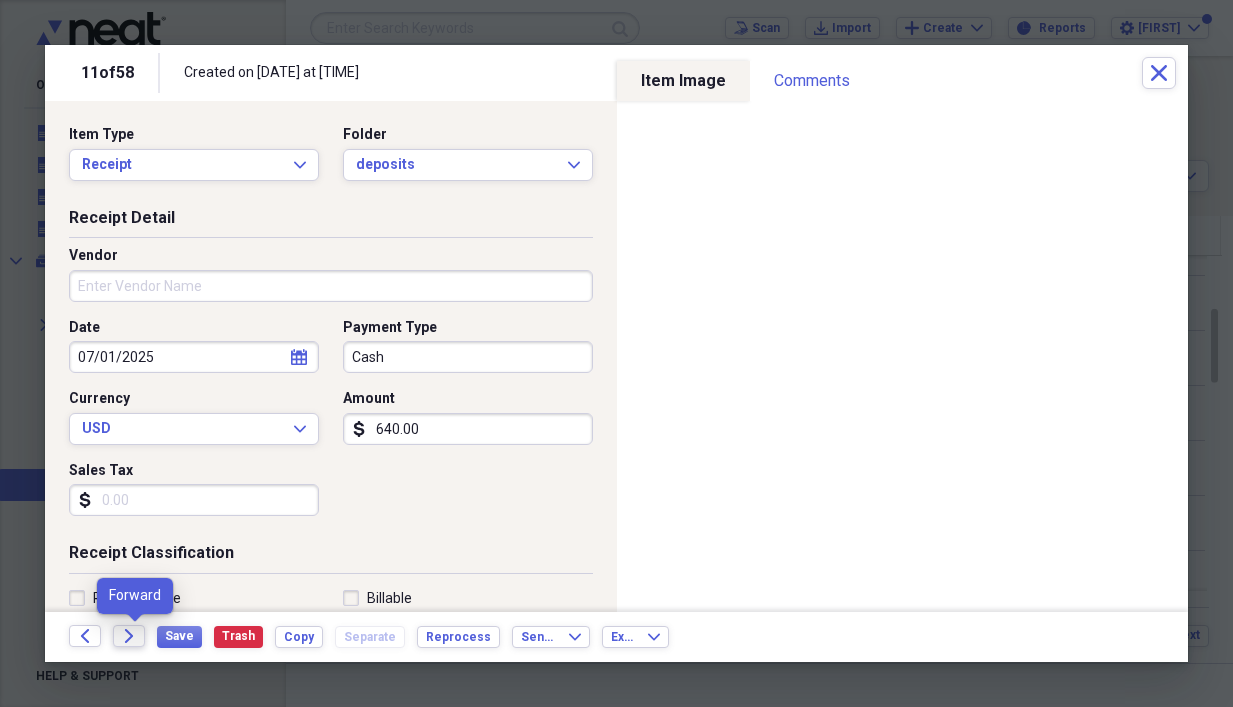 click on "Forward" 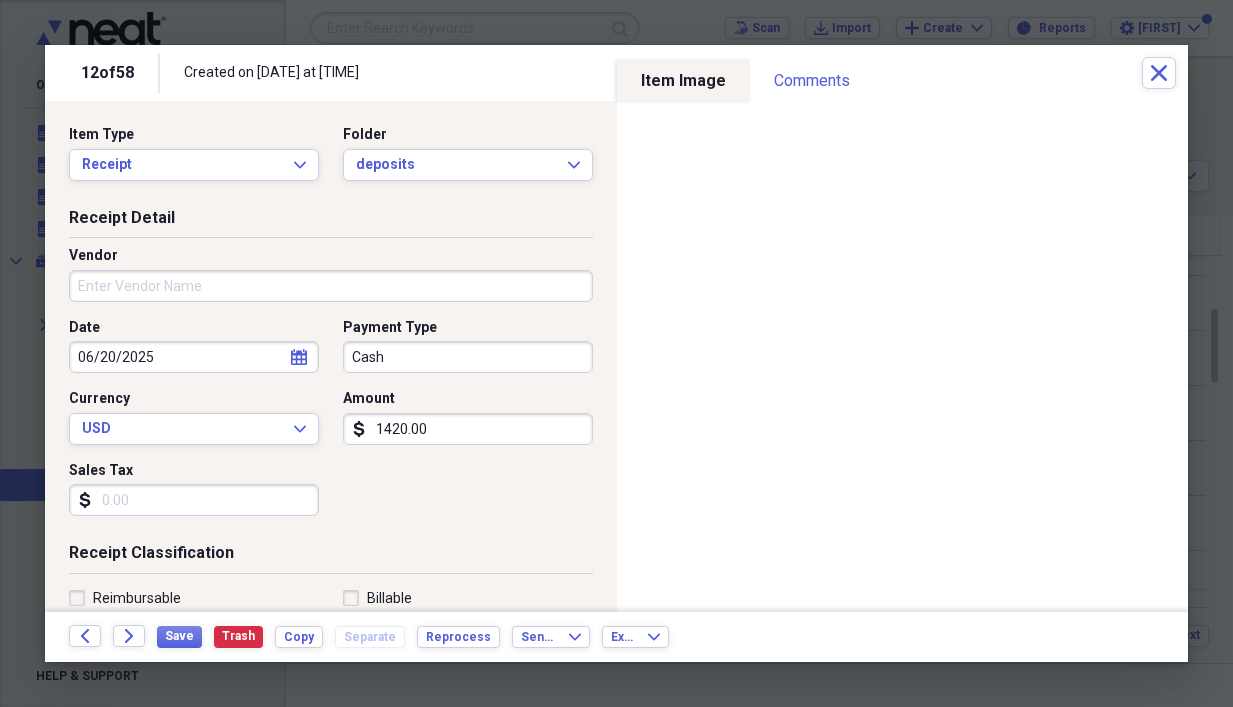click on "Forward" 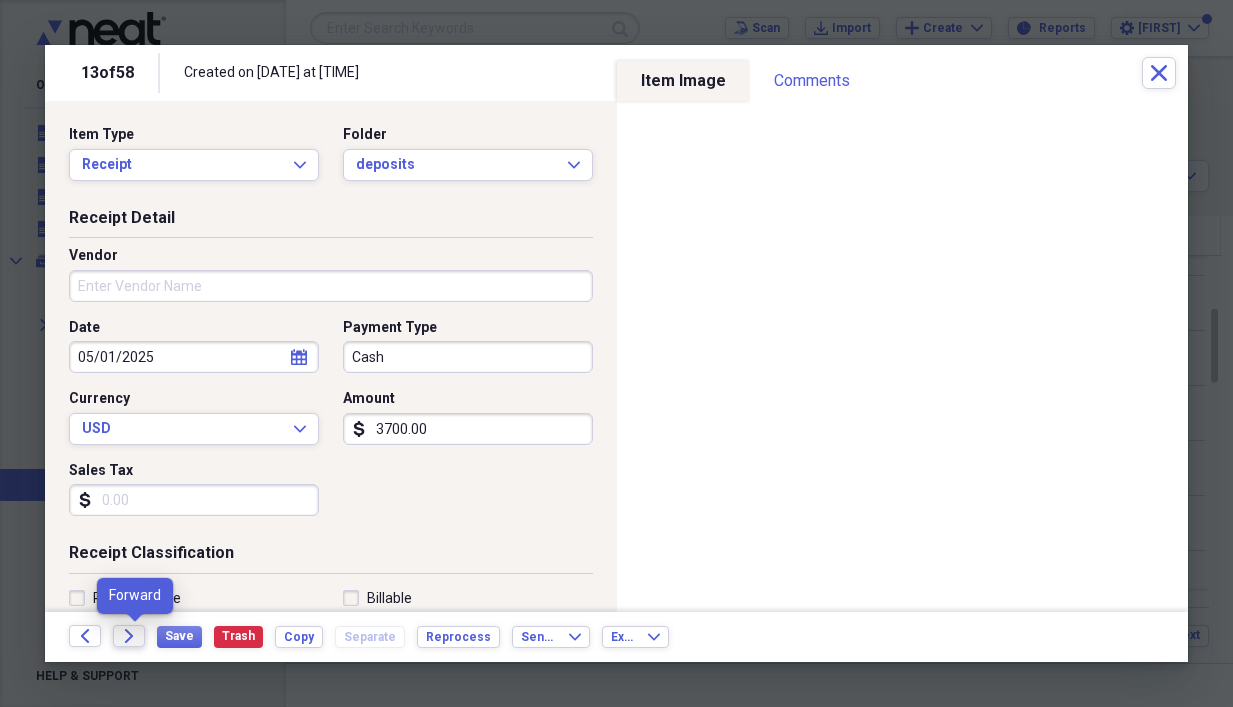 click on "Forward" 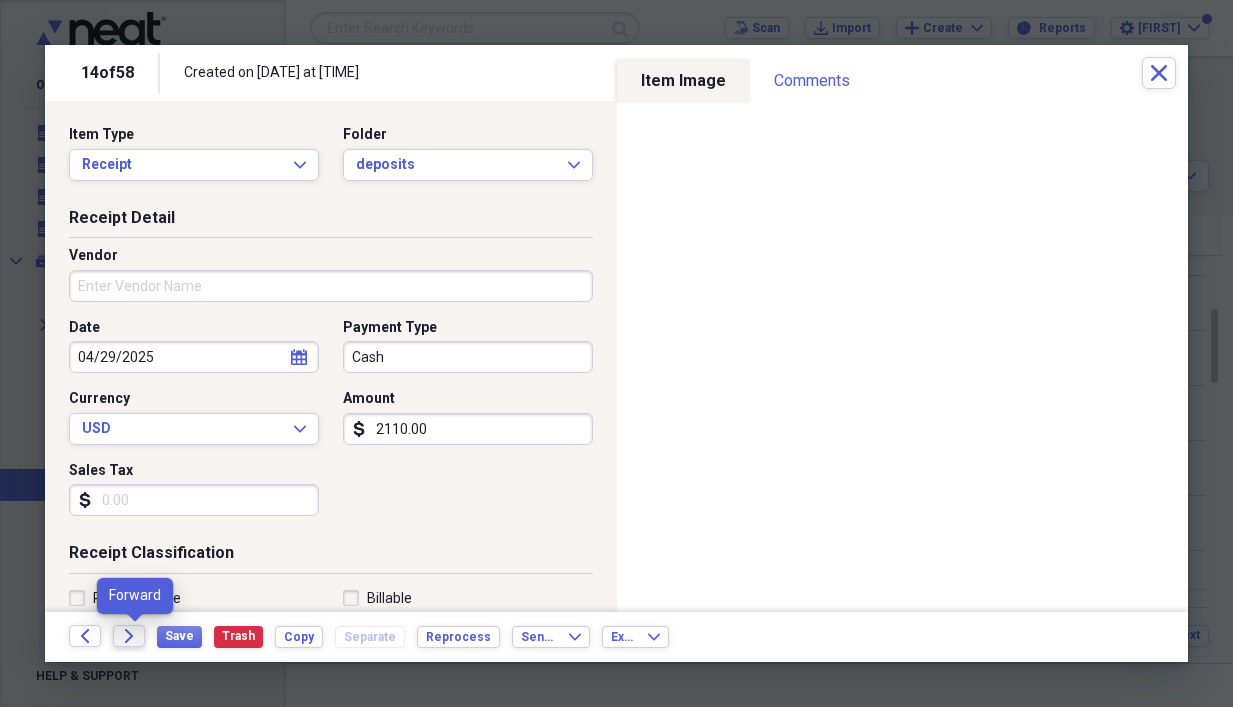 click 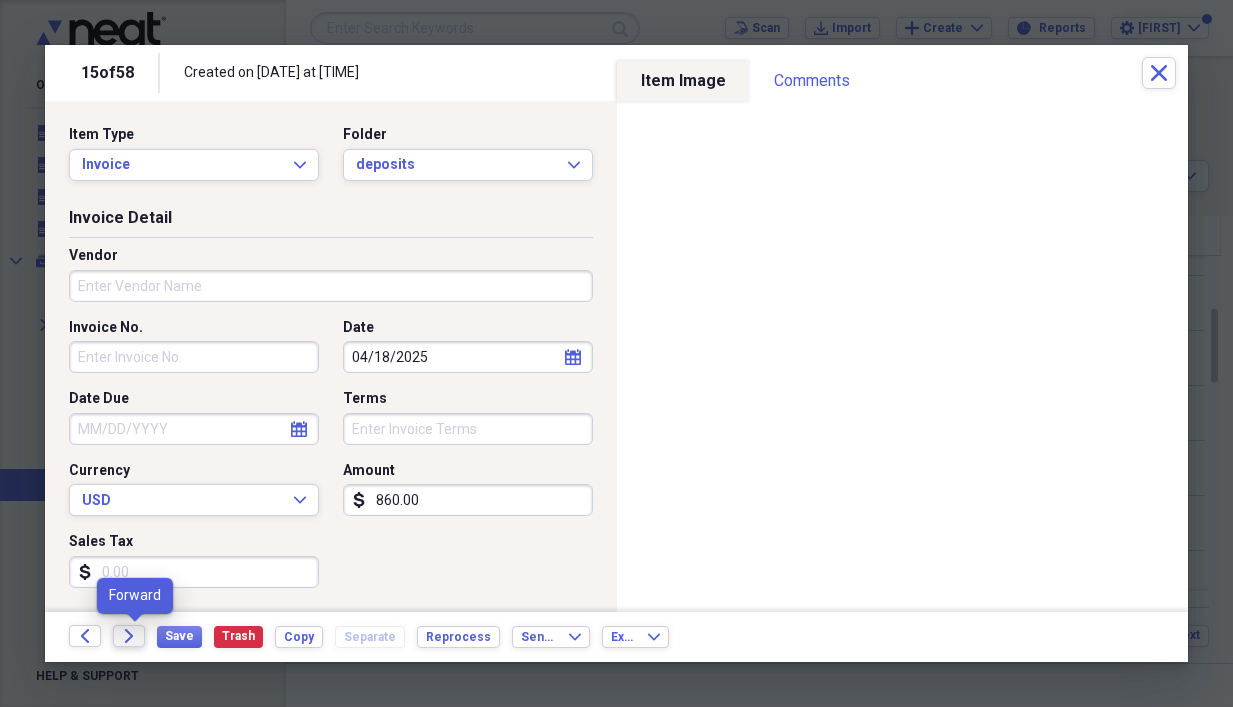 click on "Forward" 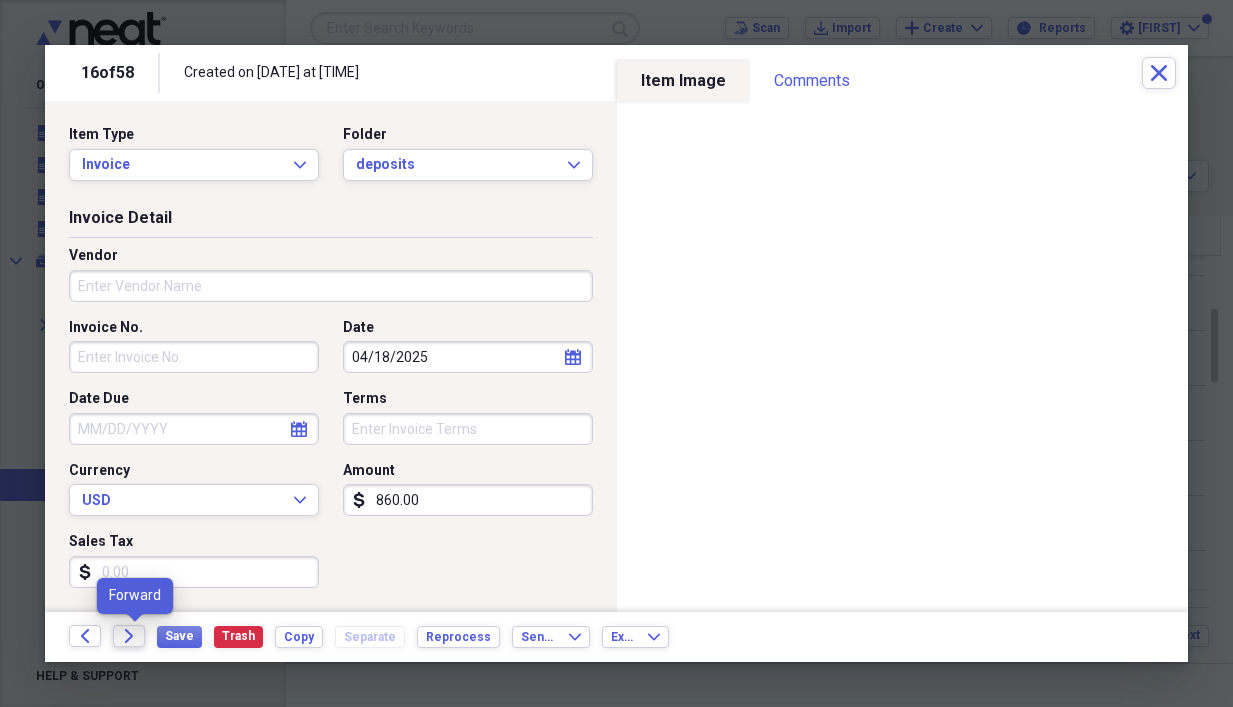 click on "Forward" 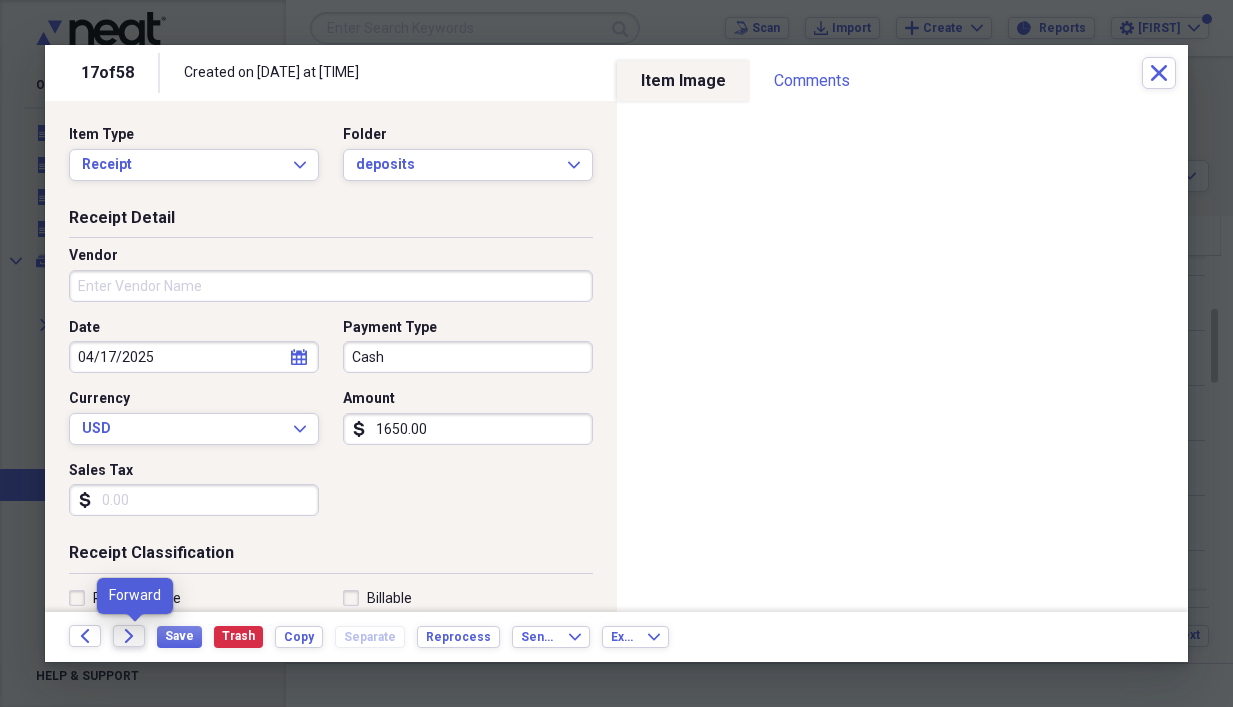 click 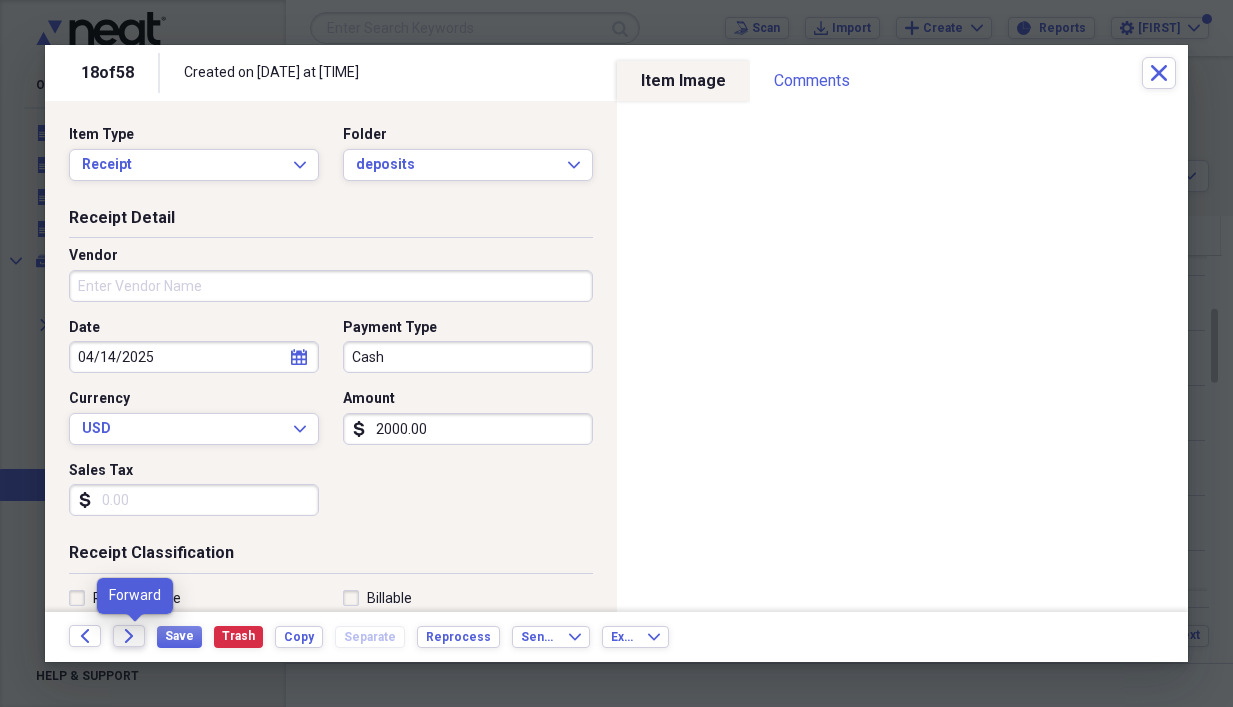 click 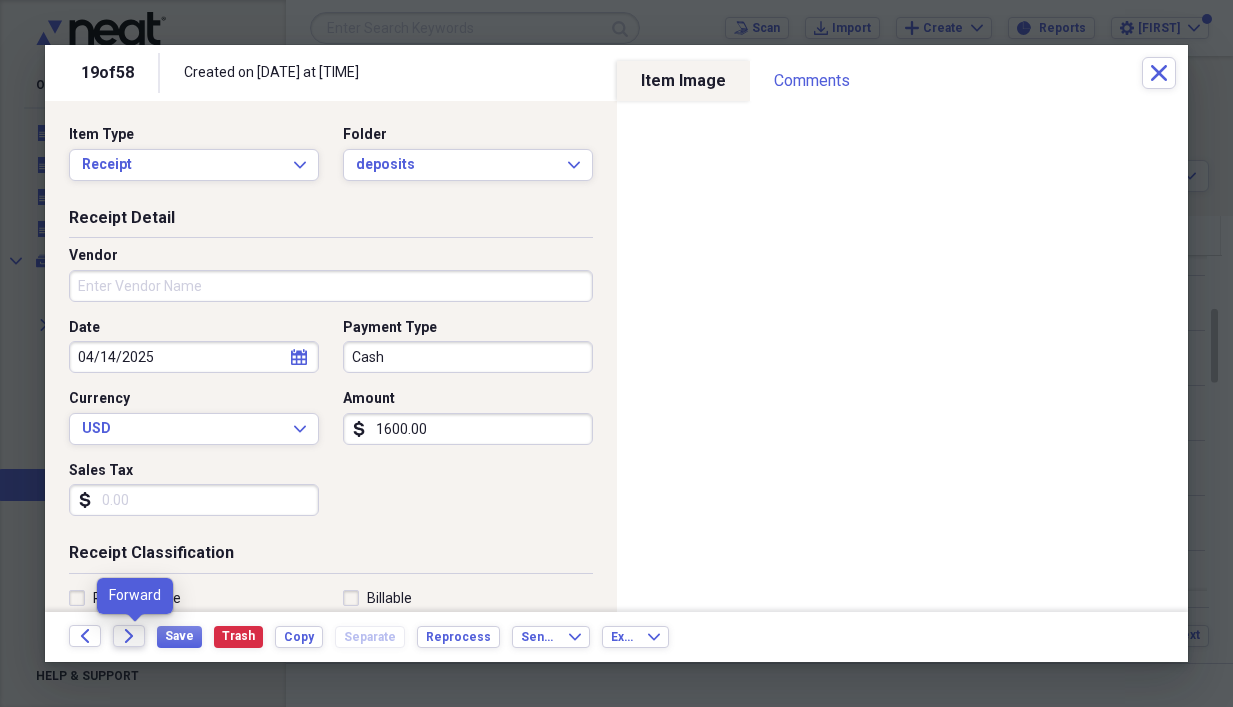 click on "Forward" 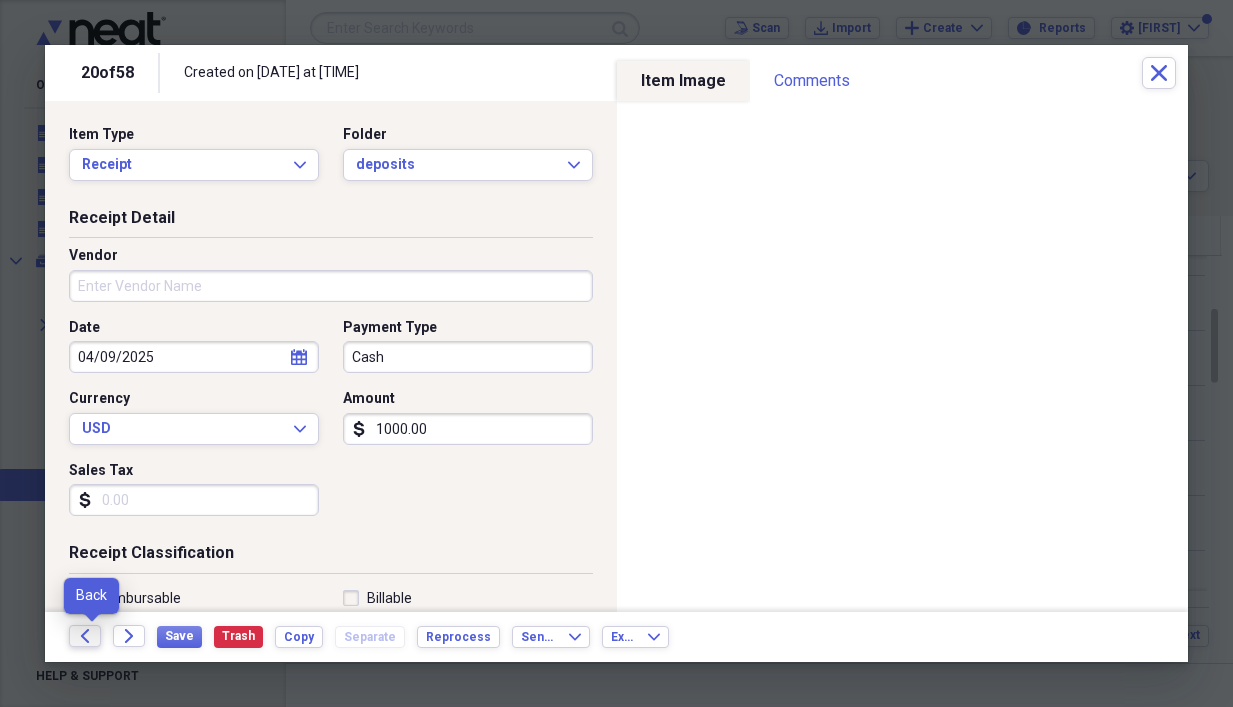click on "Back" 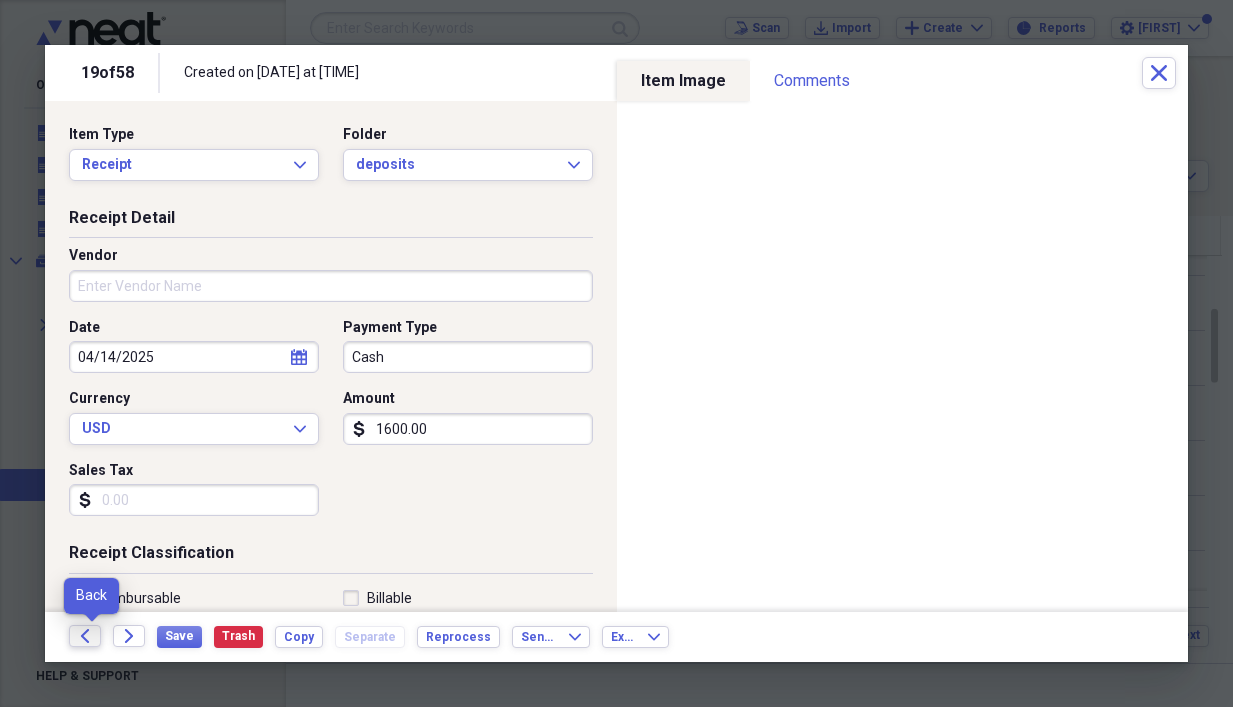 click 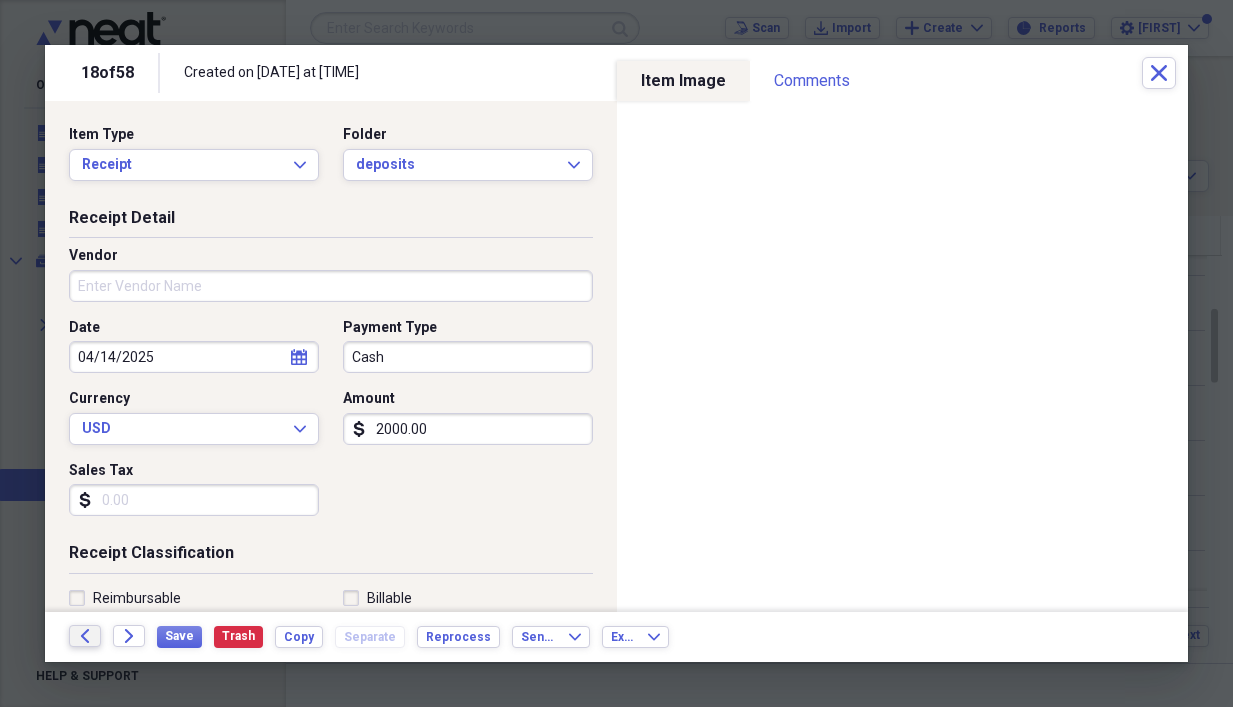 click 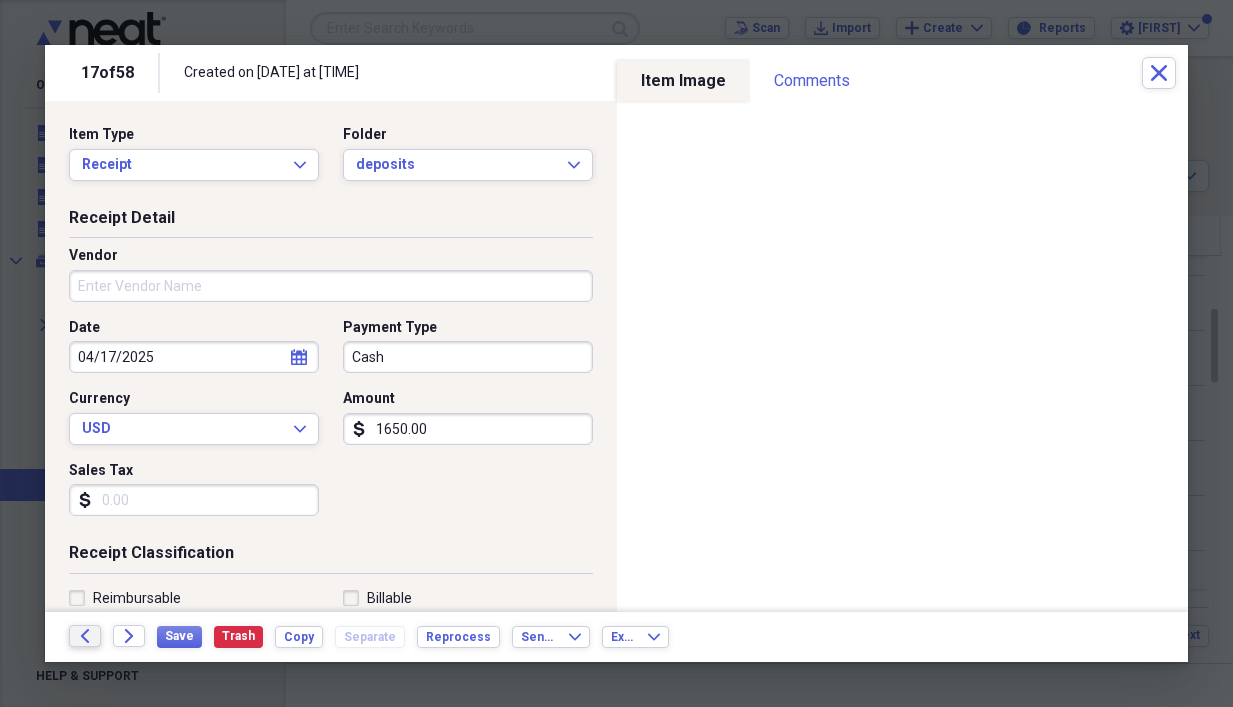 click 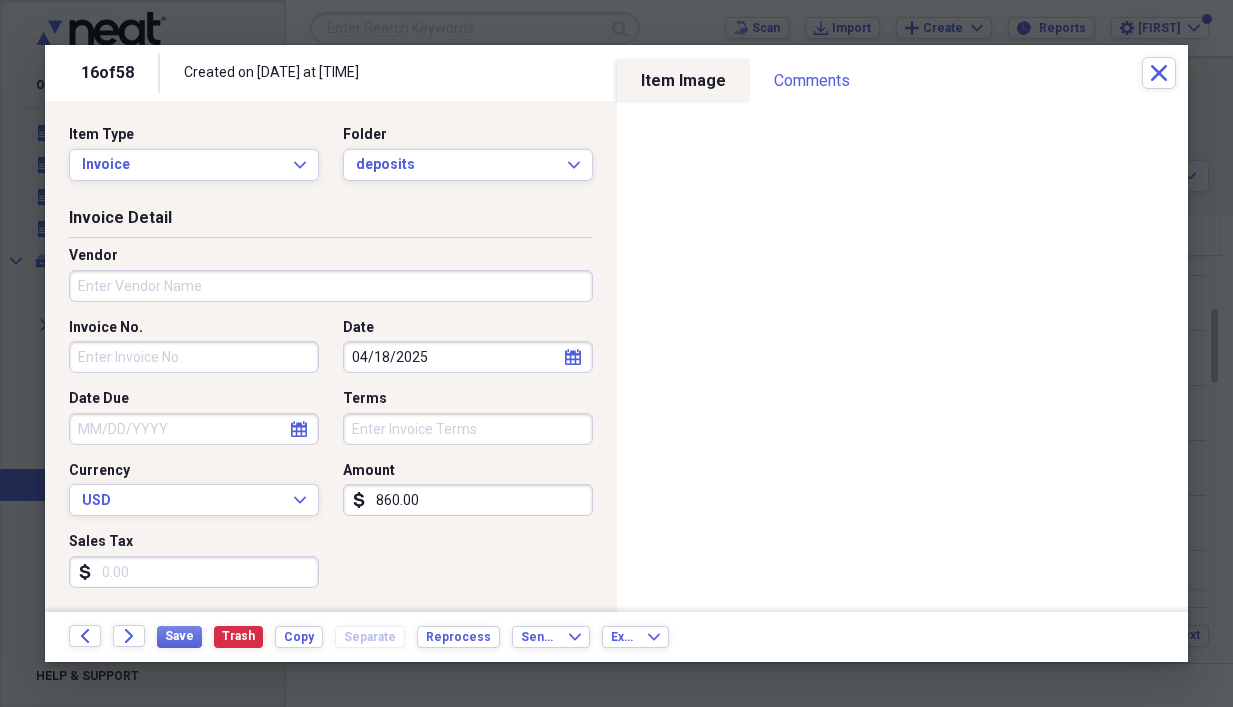 click 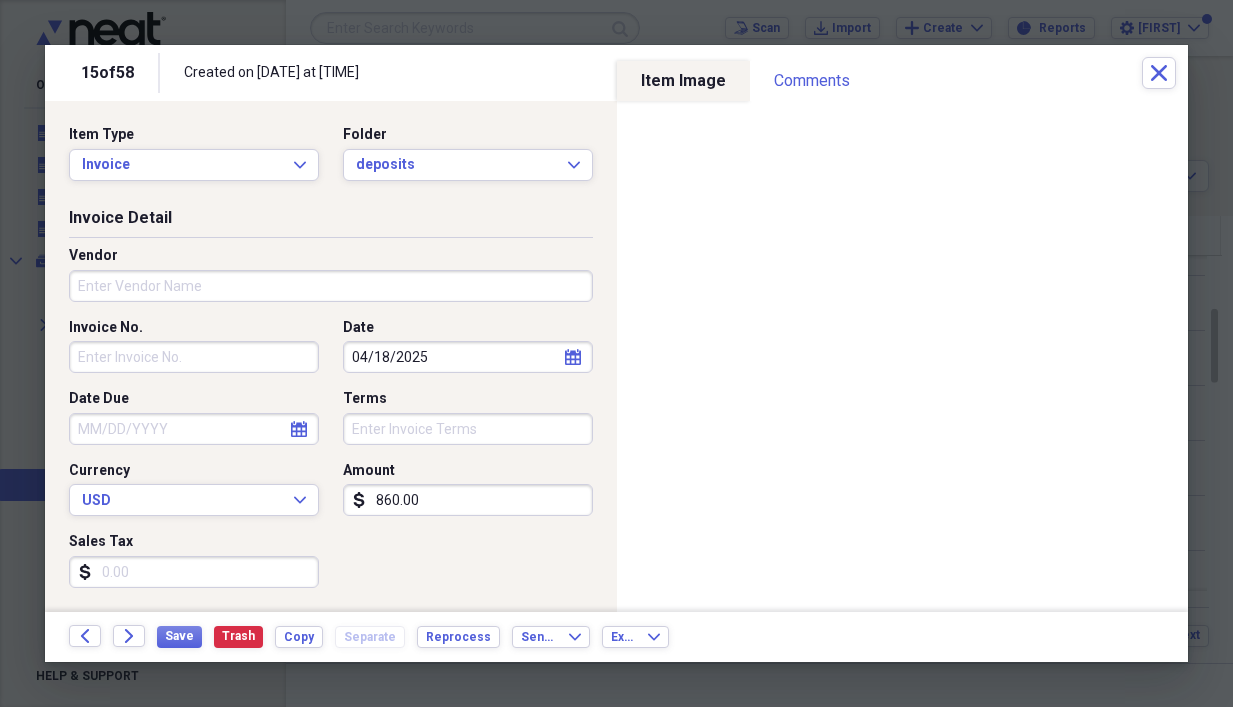 click 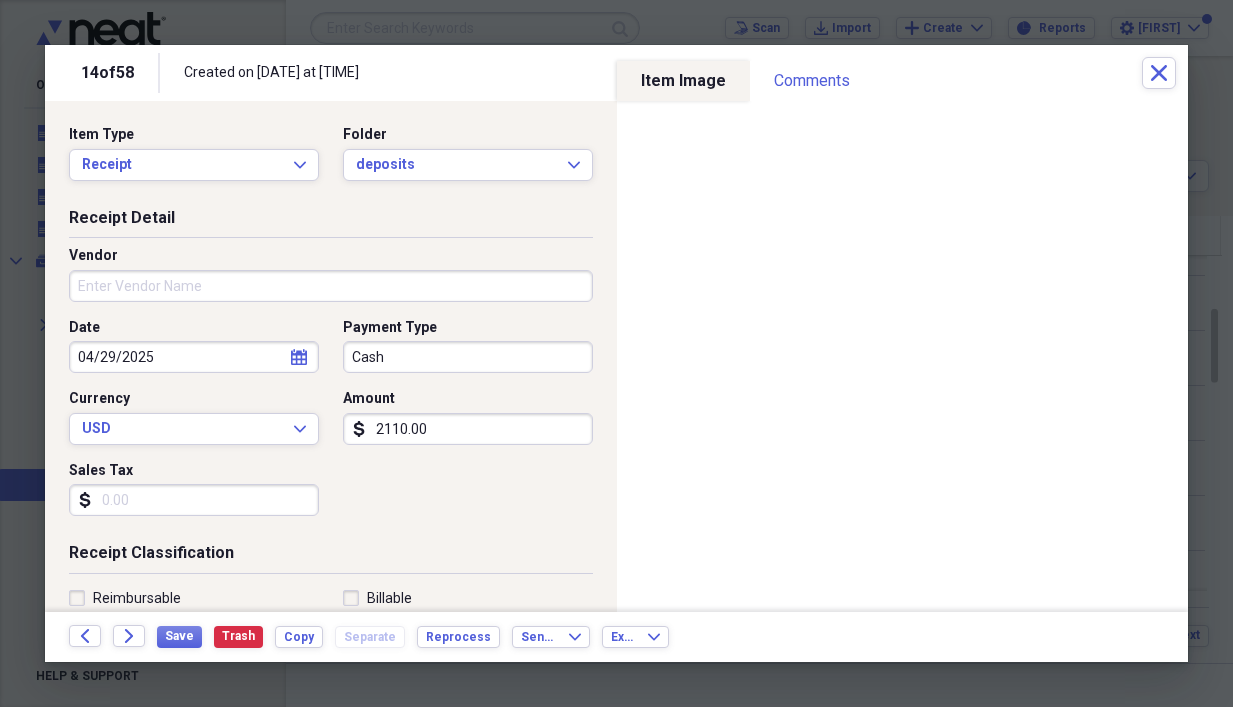click 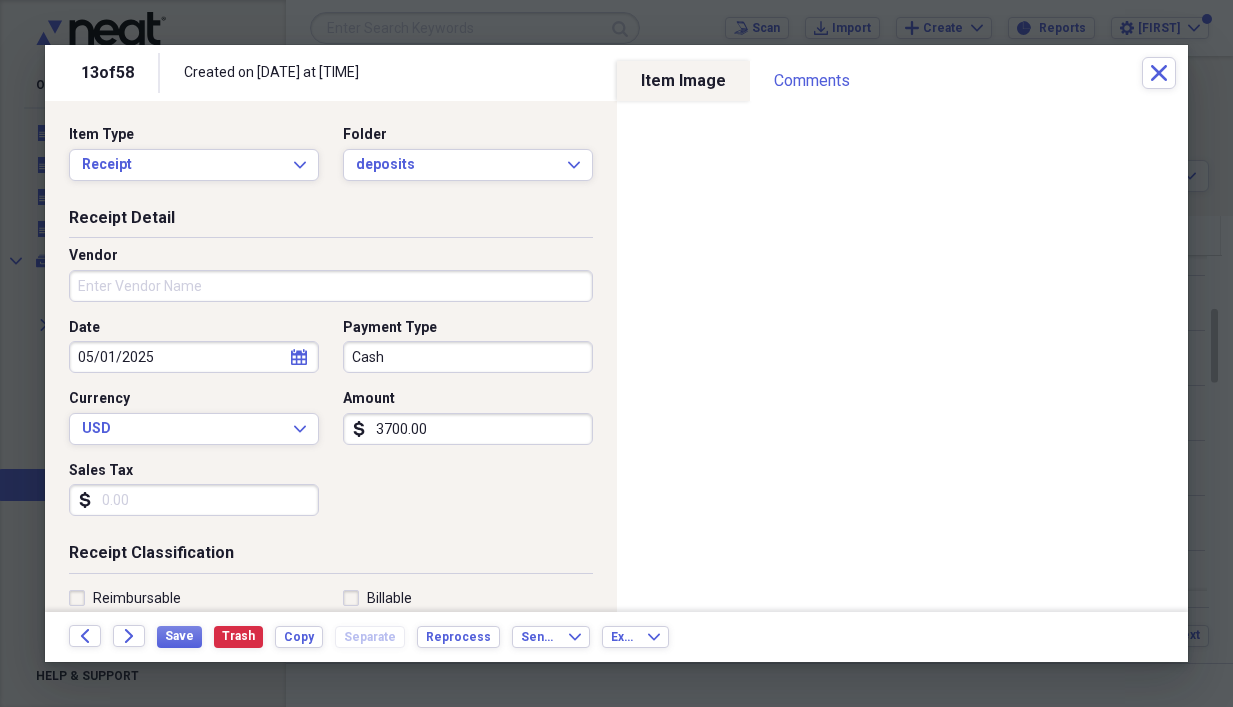 click 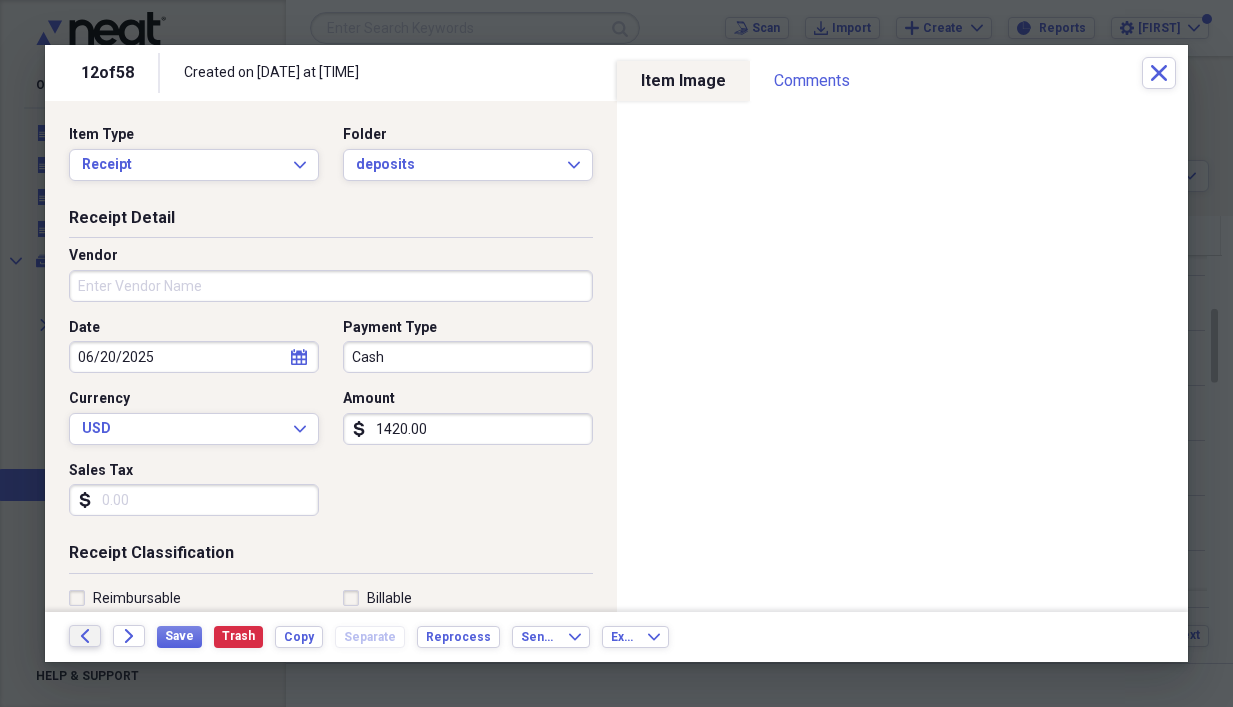 click 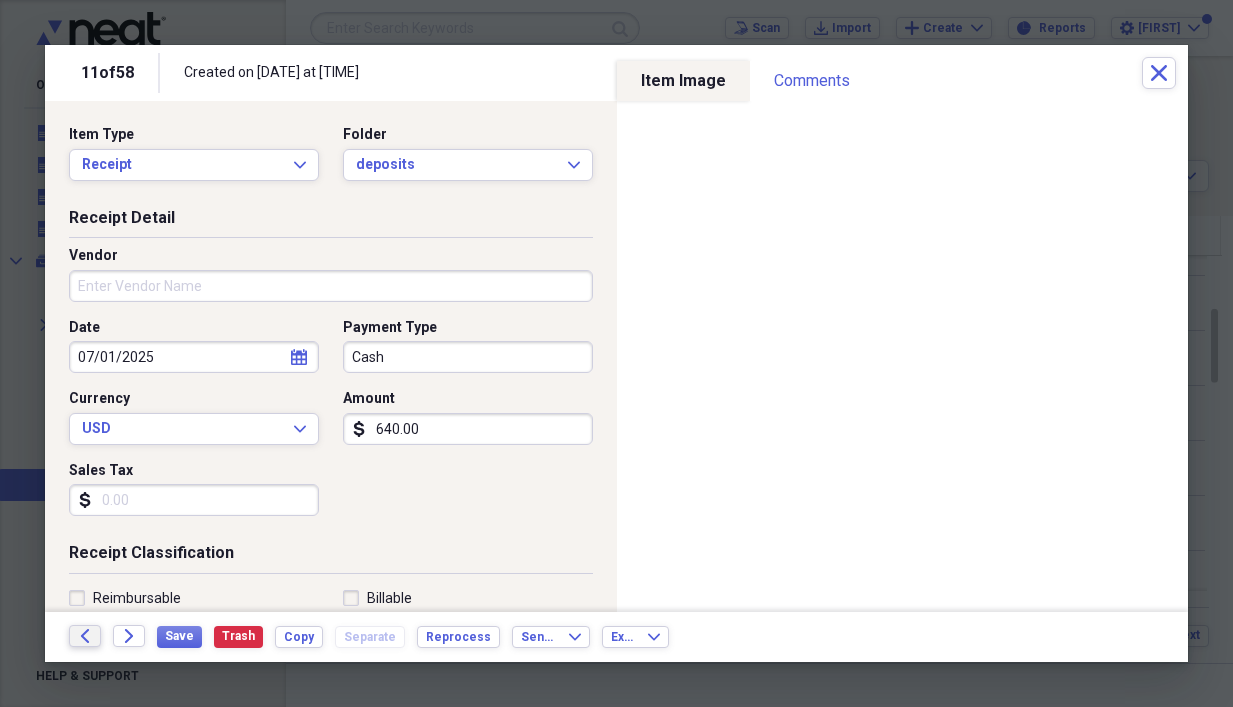 click 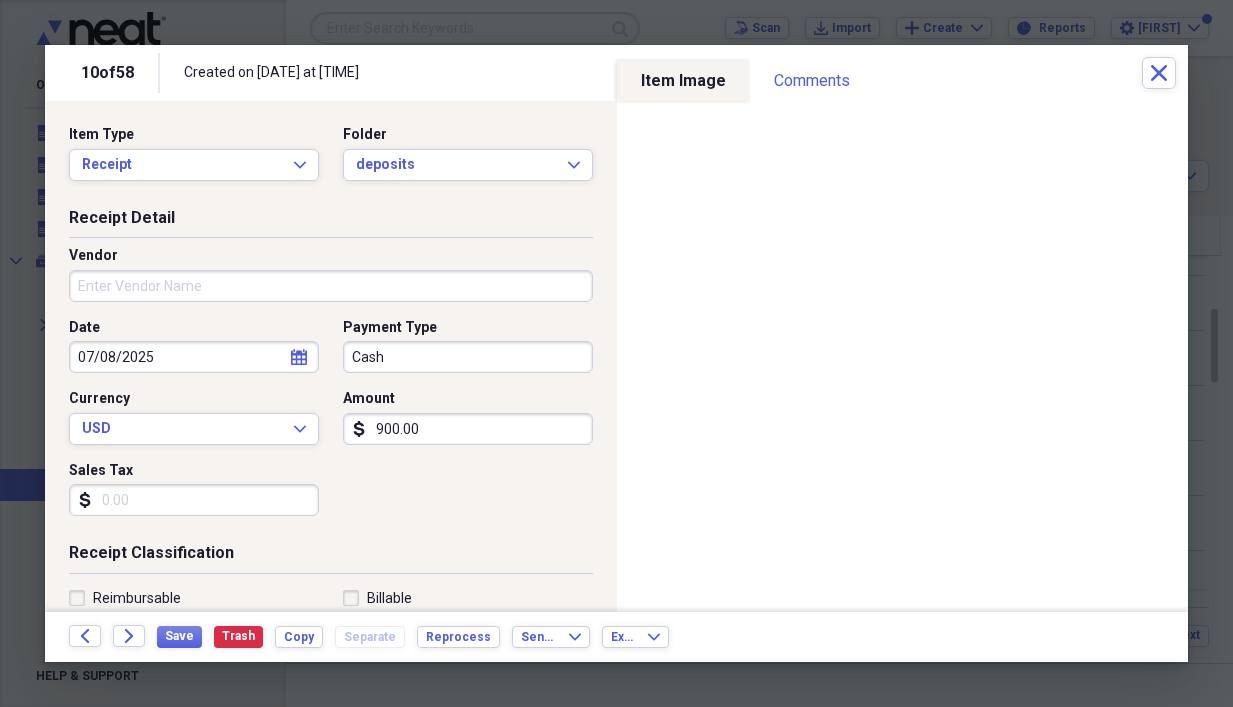 click 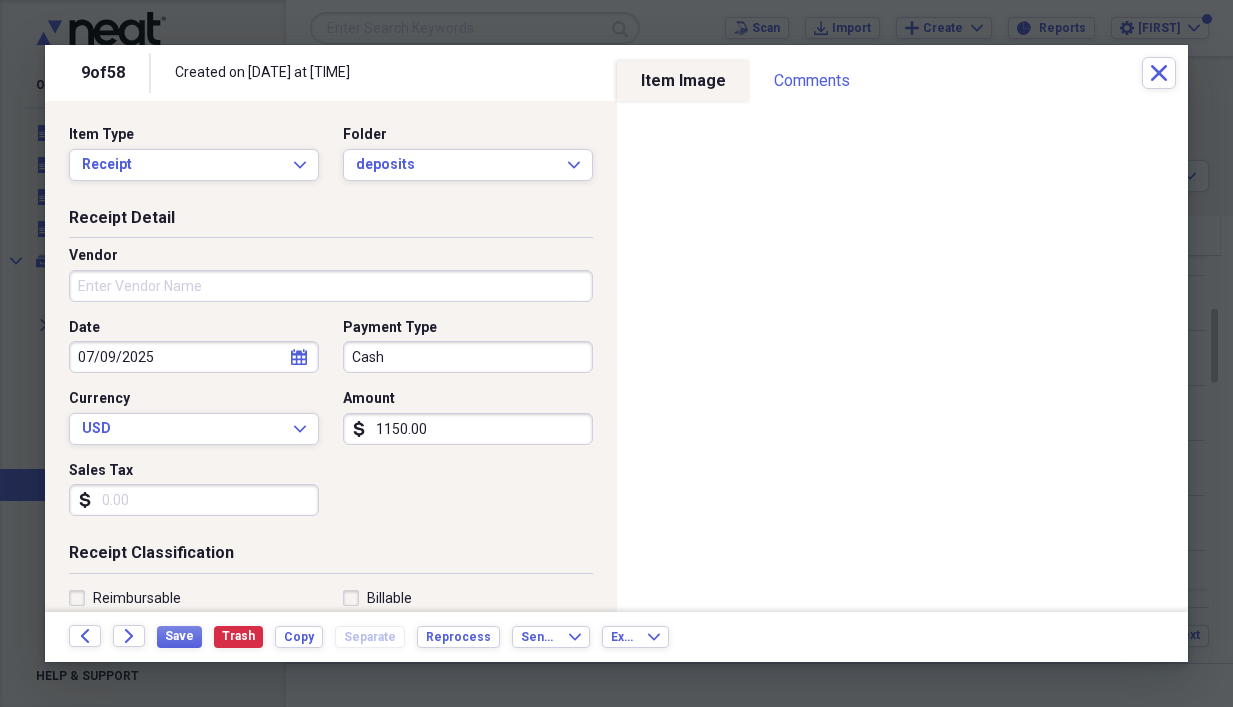 click 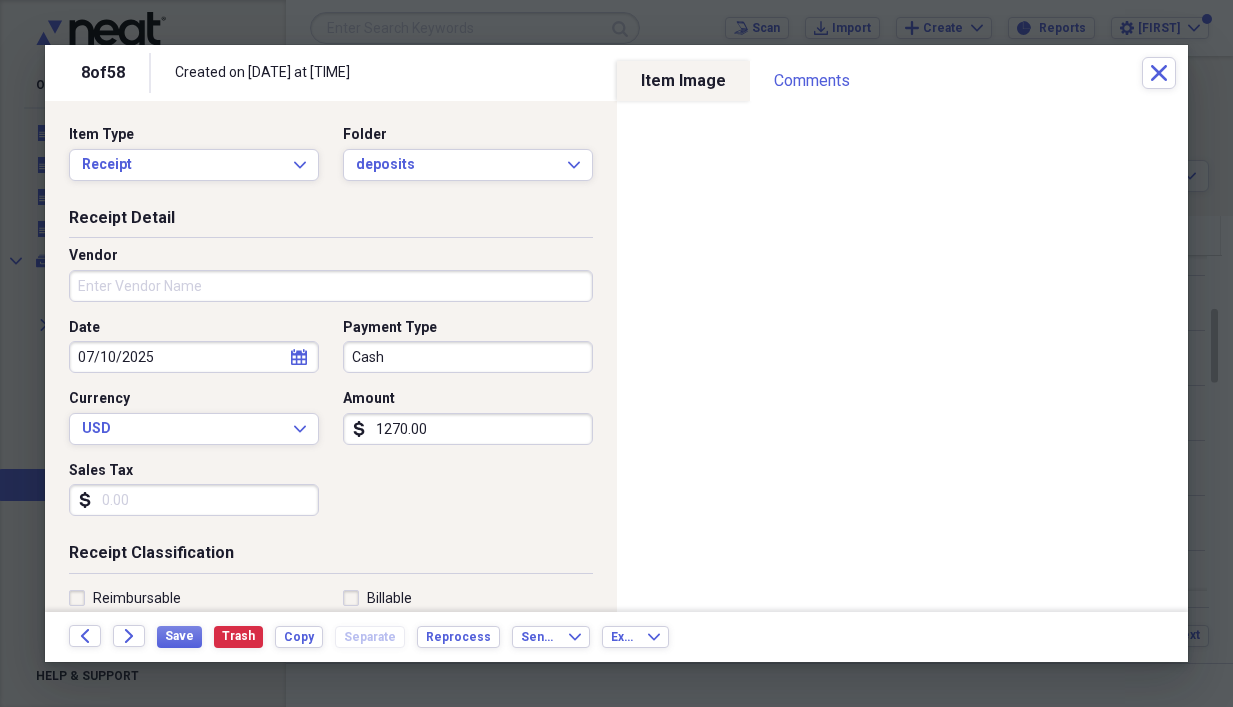 click 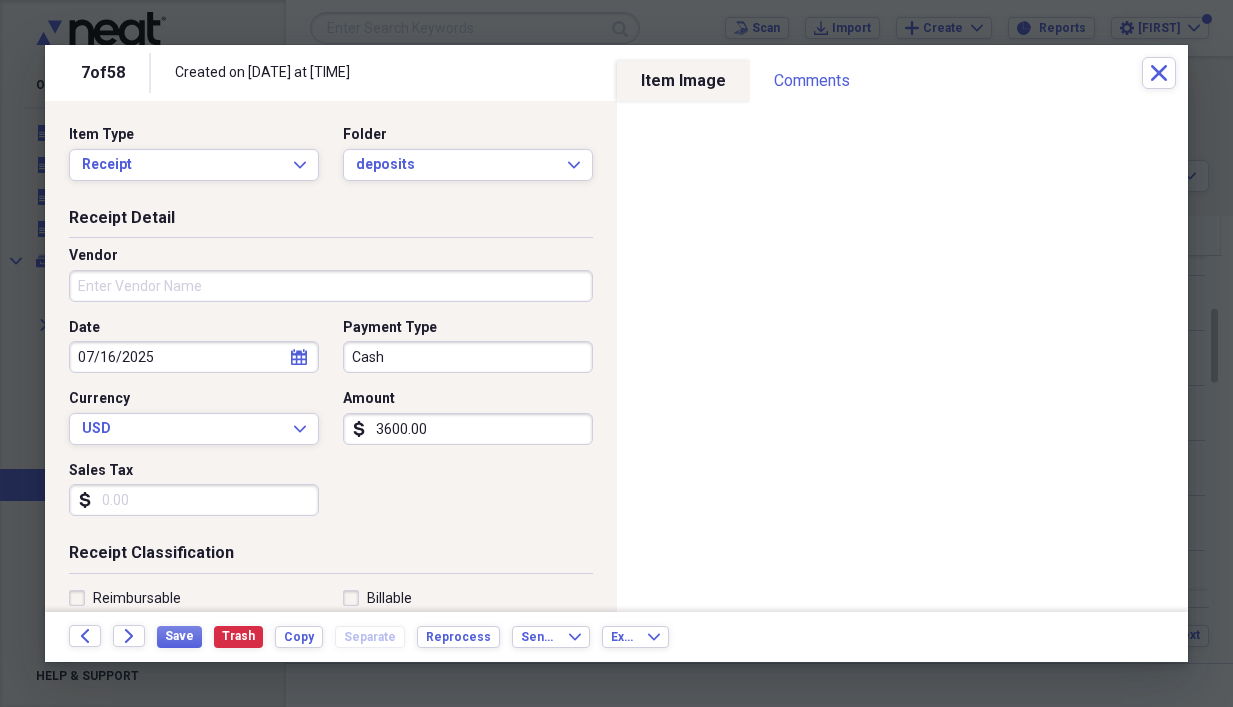 click 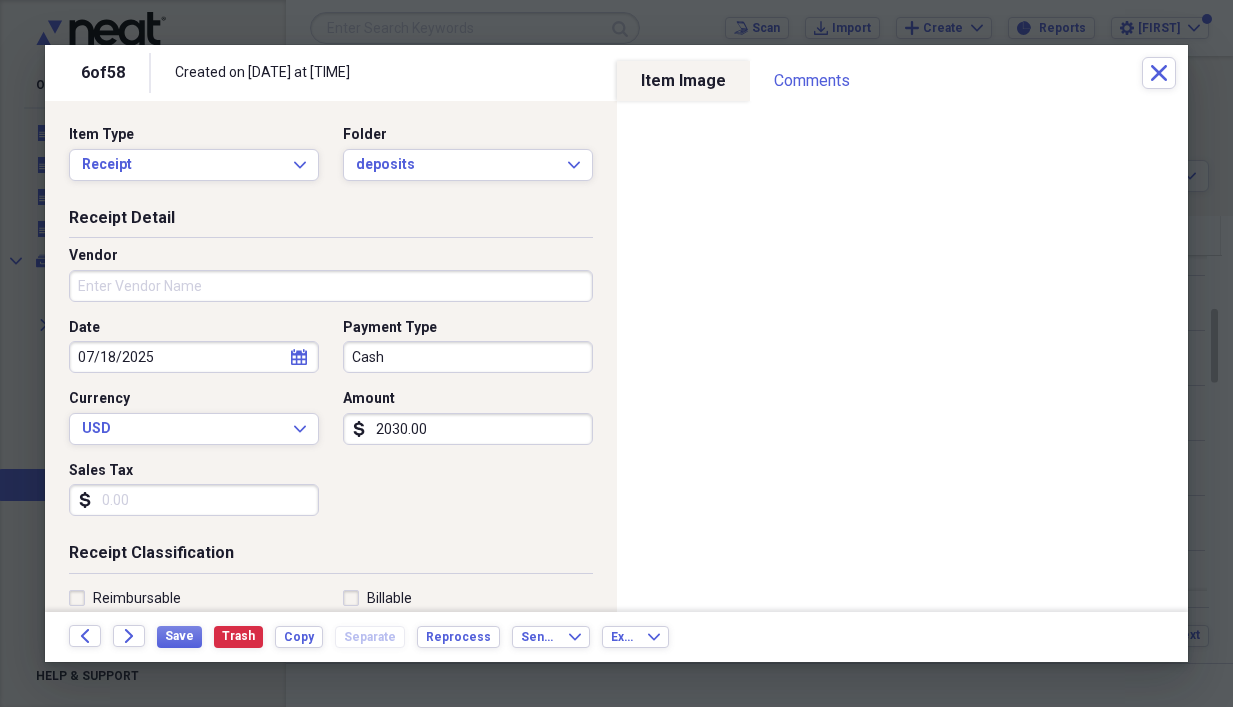 click 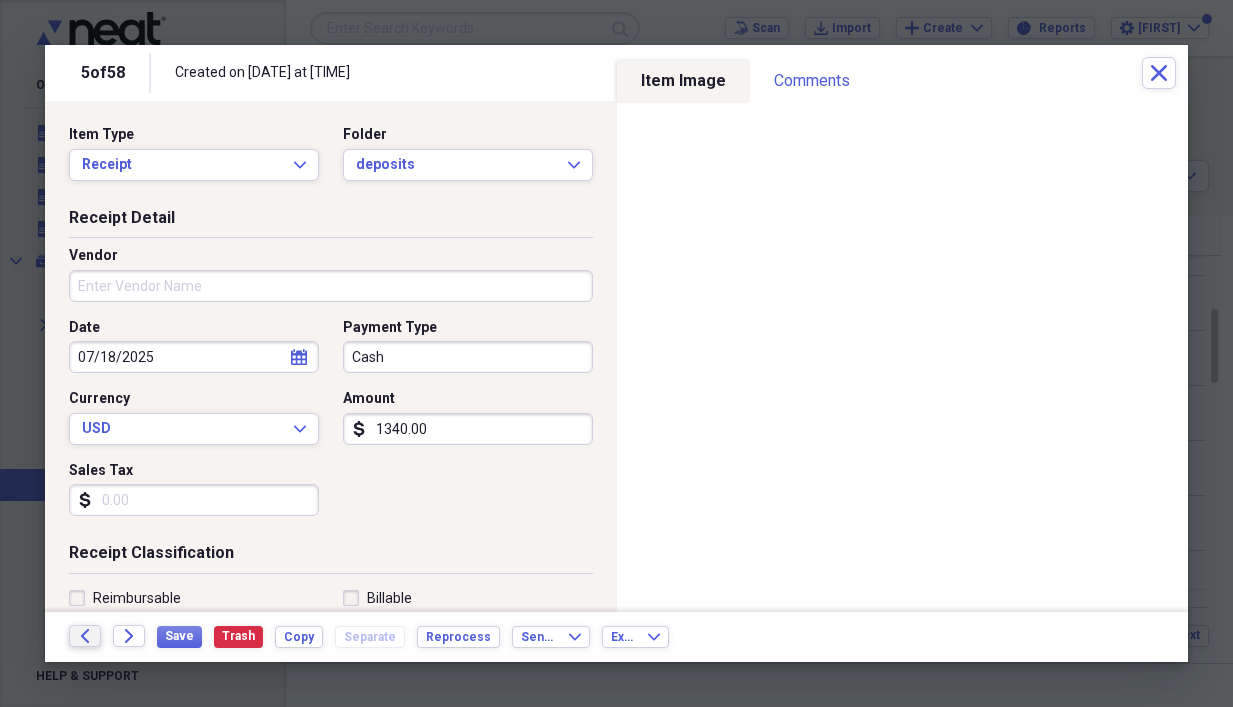 click 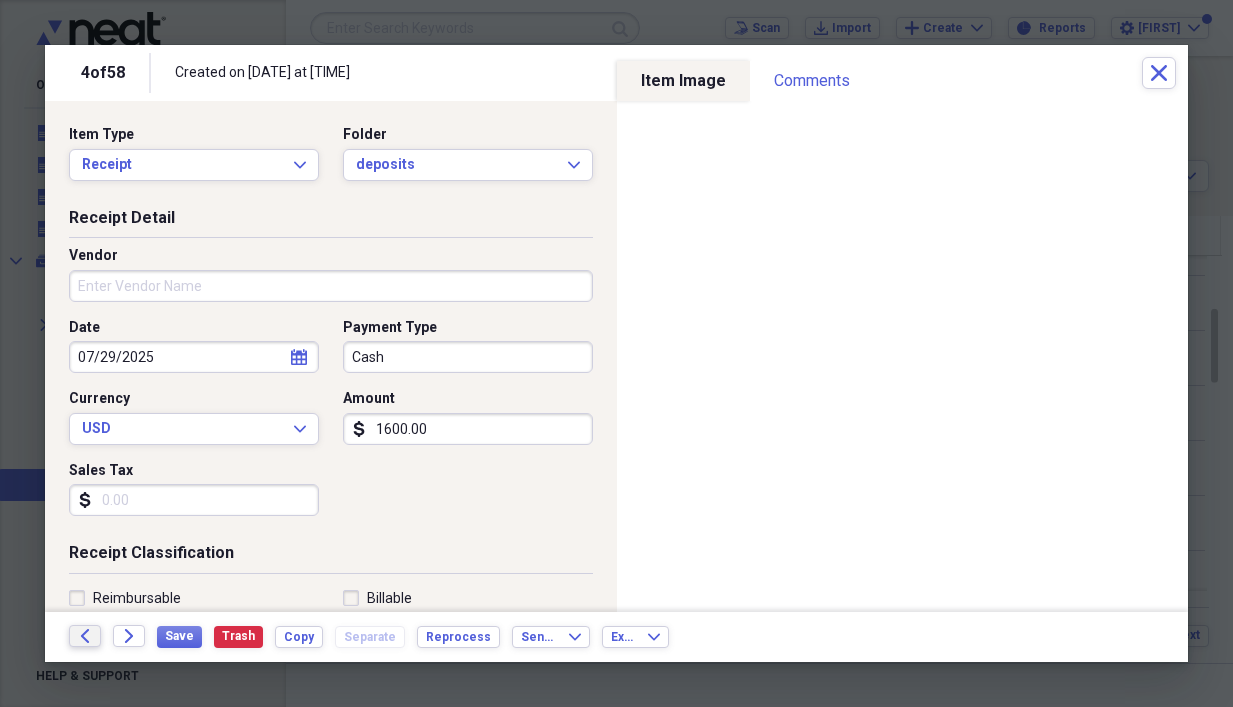 click 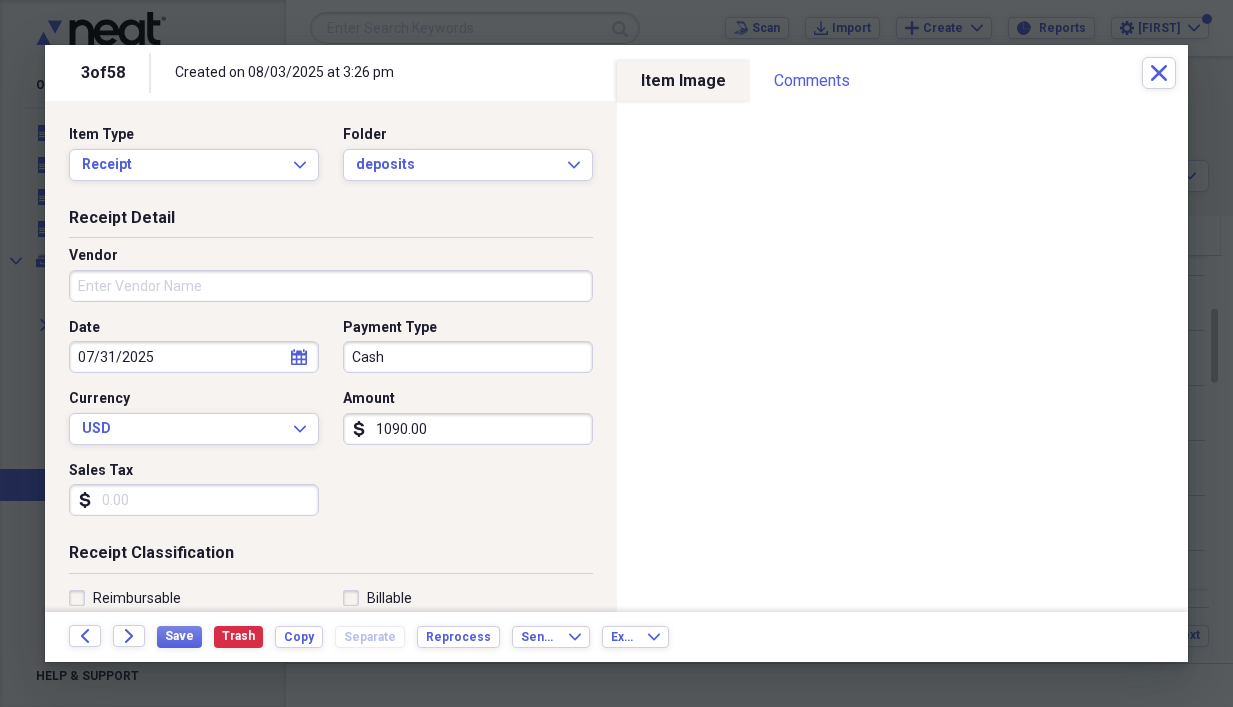 click 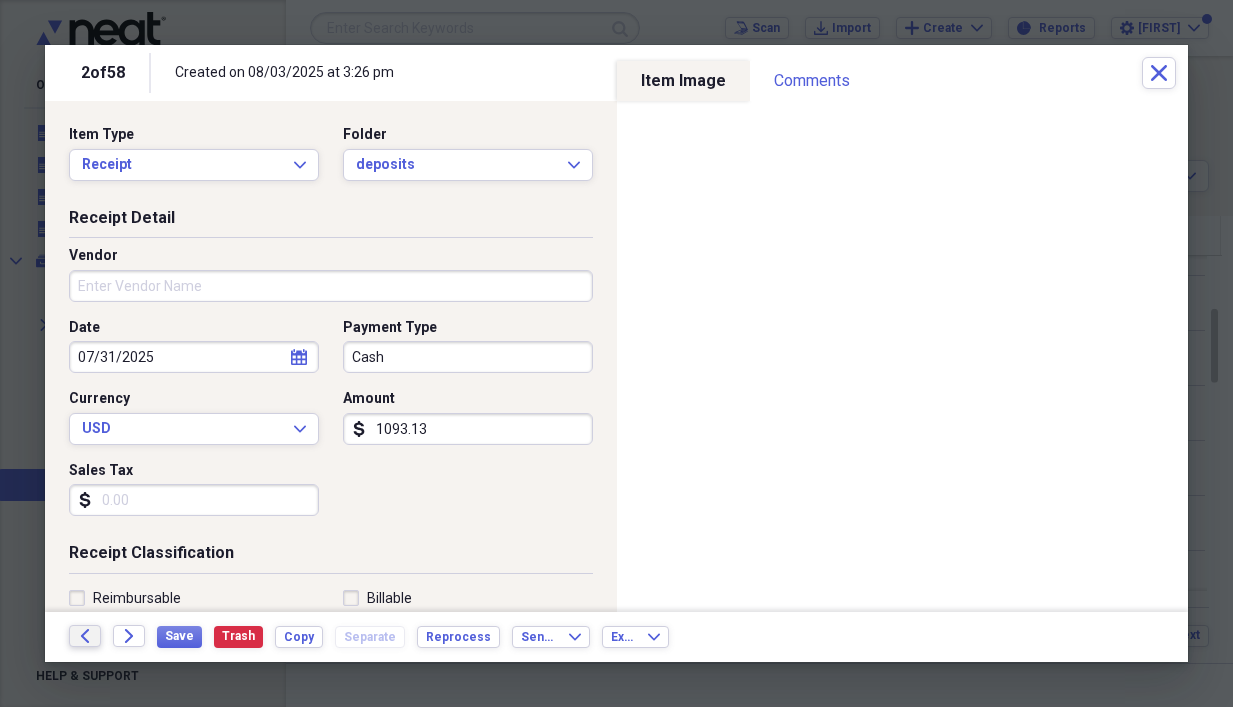 click 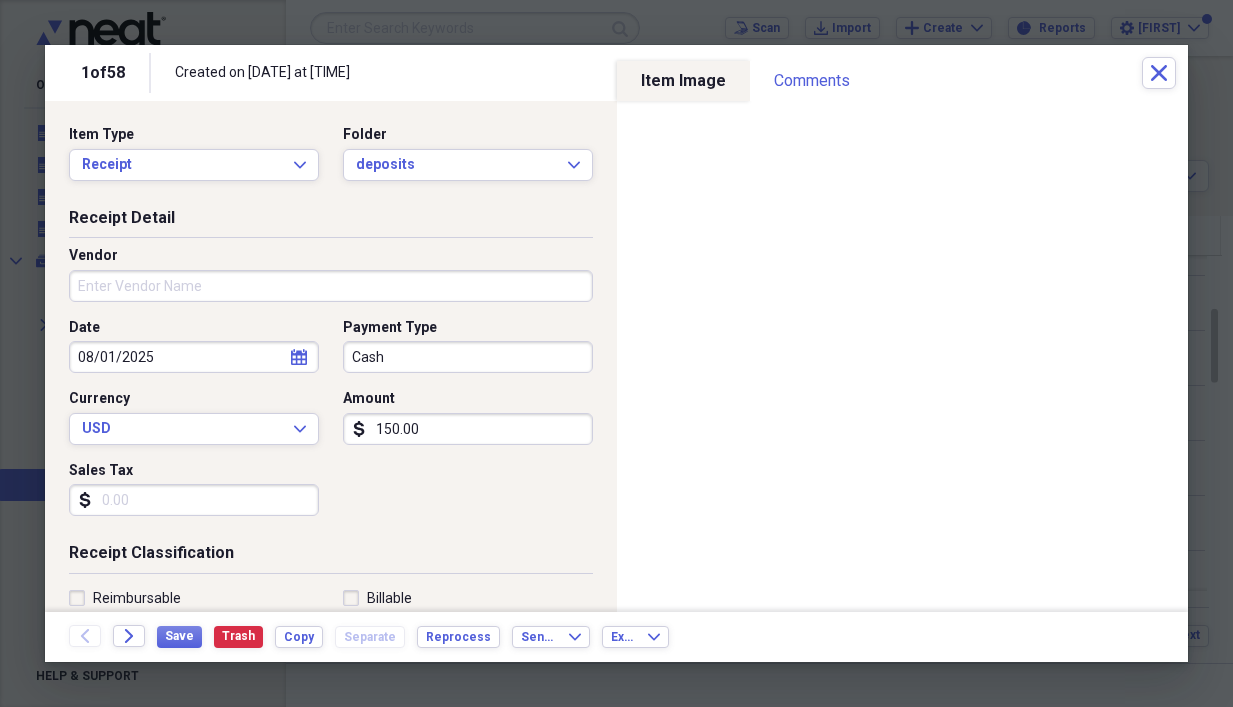 click 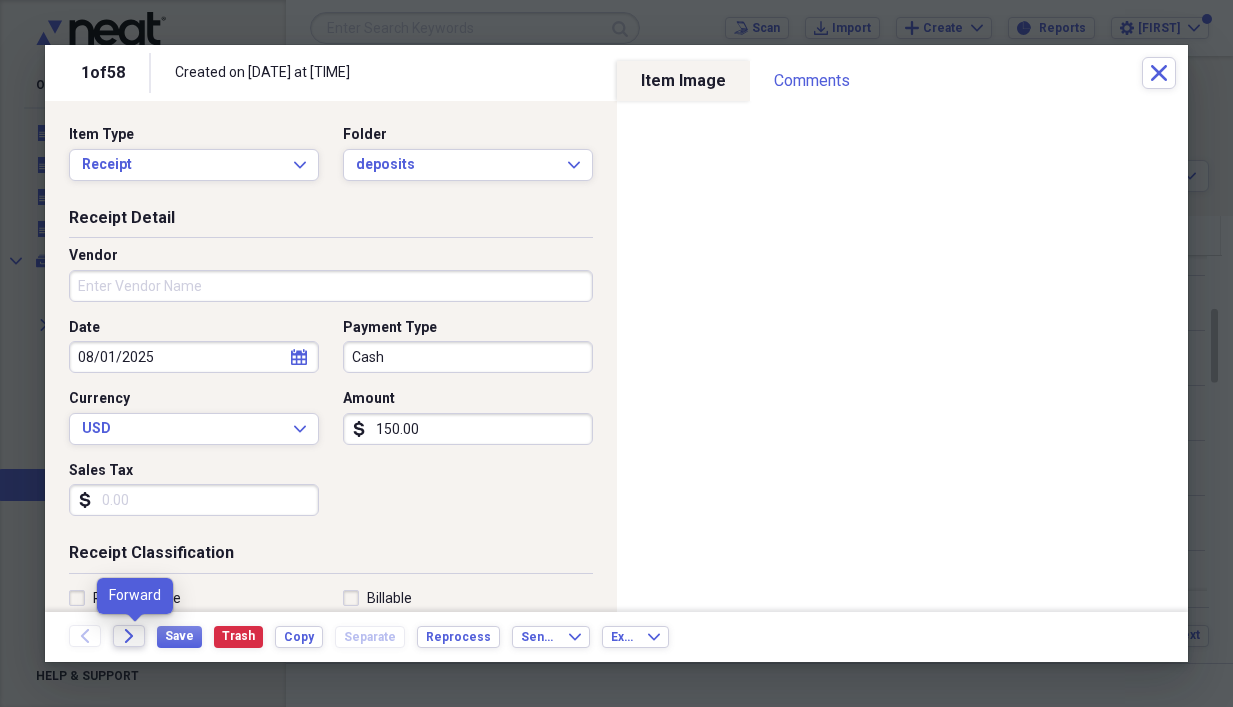 click on "Forward" 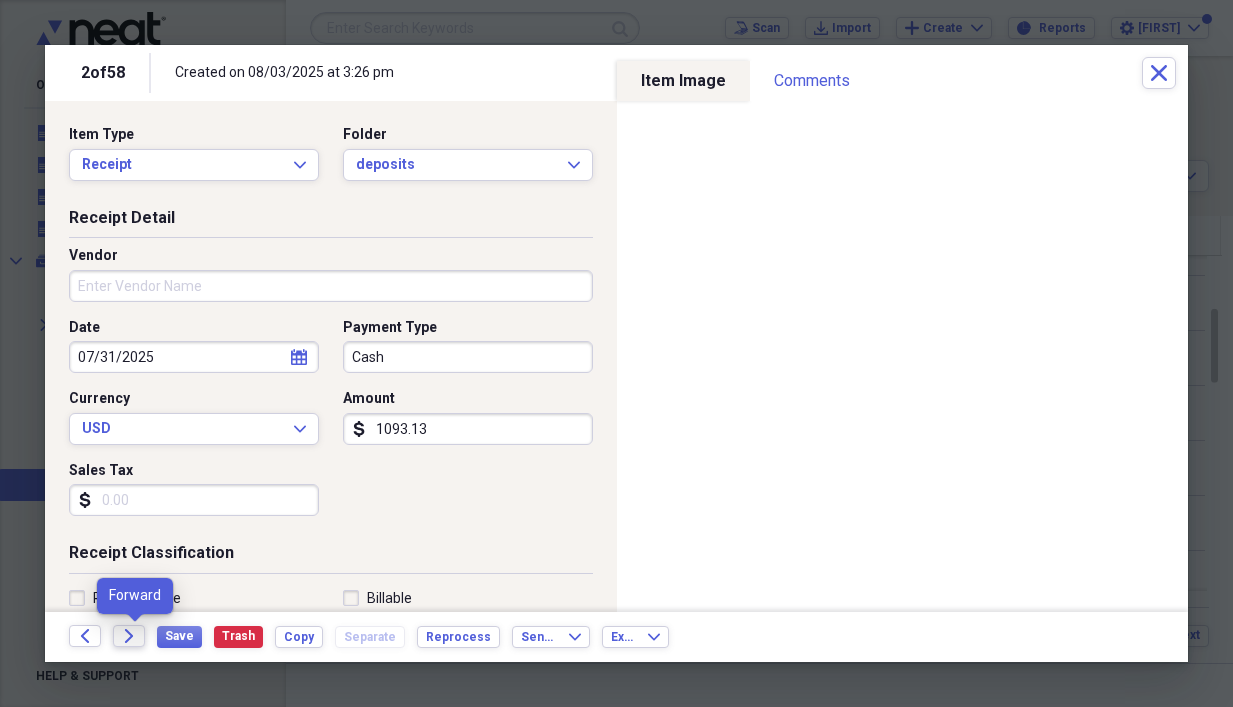 click 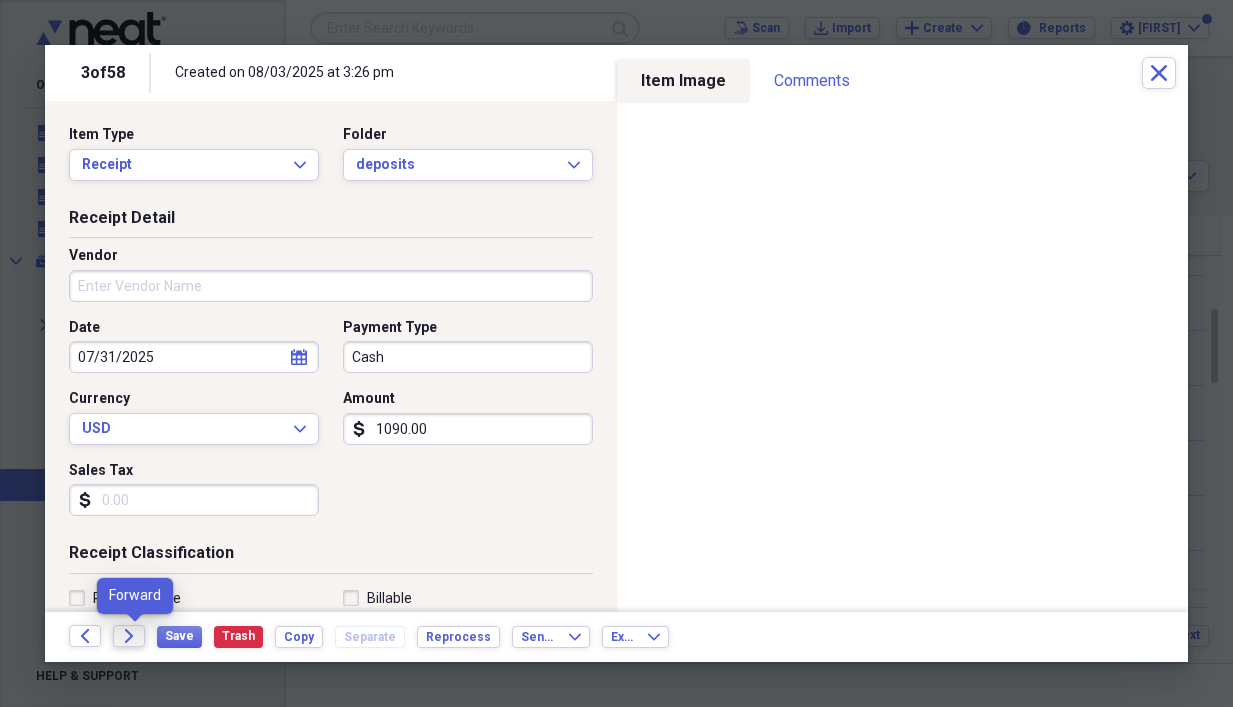 click 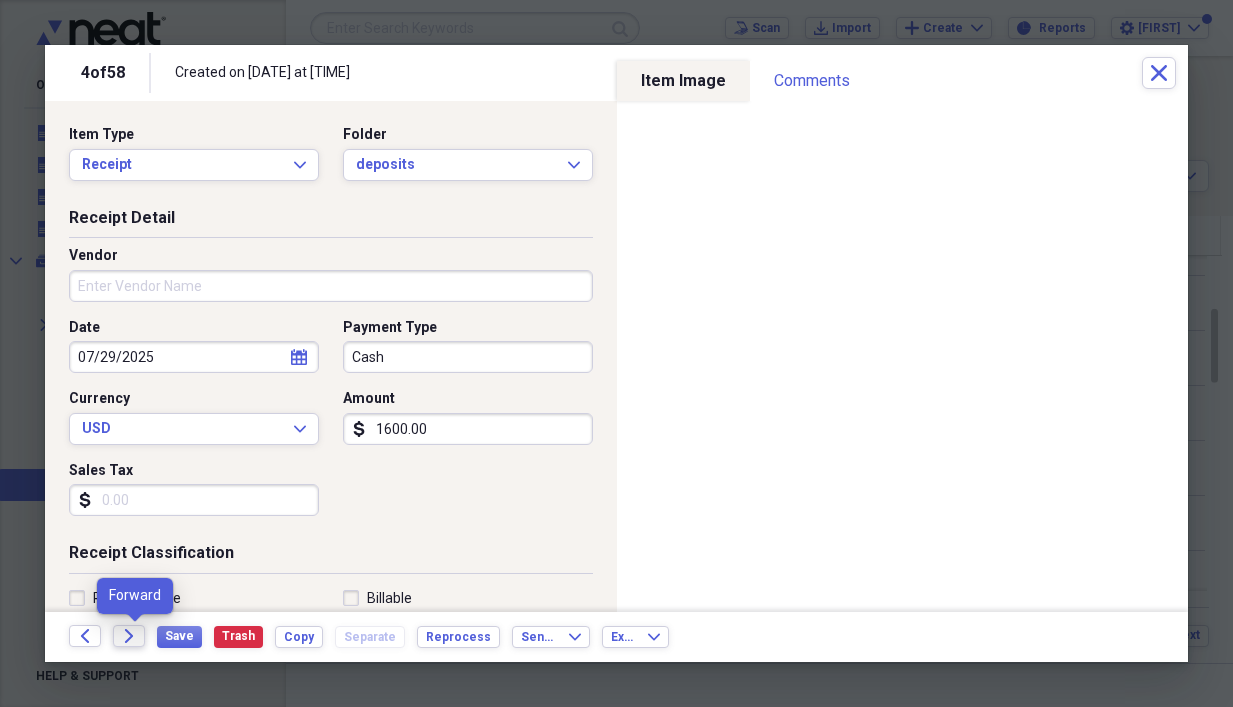 click on "Forward" 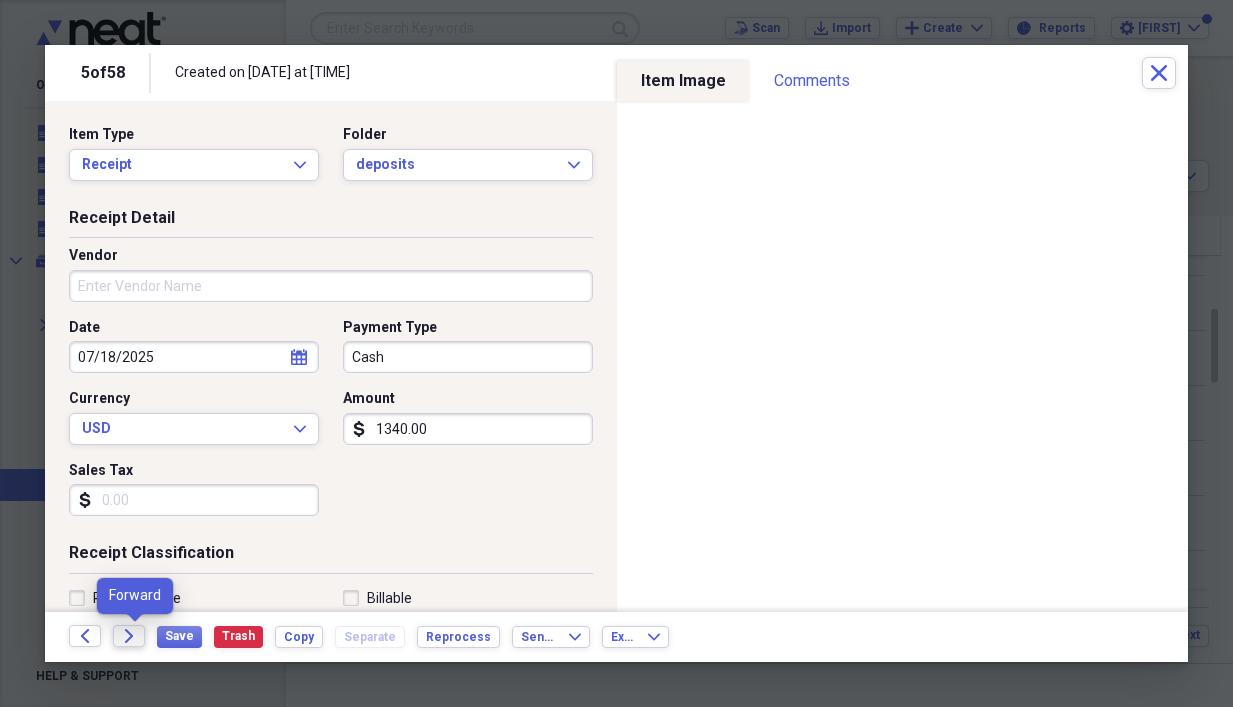 click on "Forward" 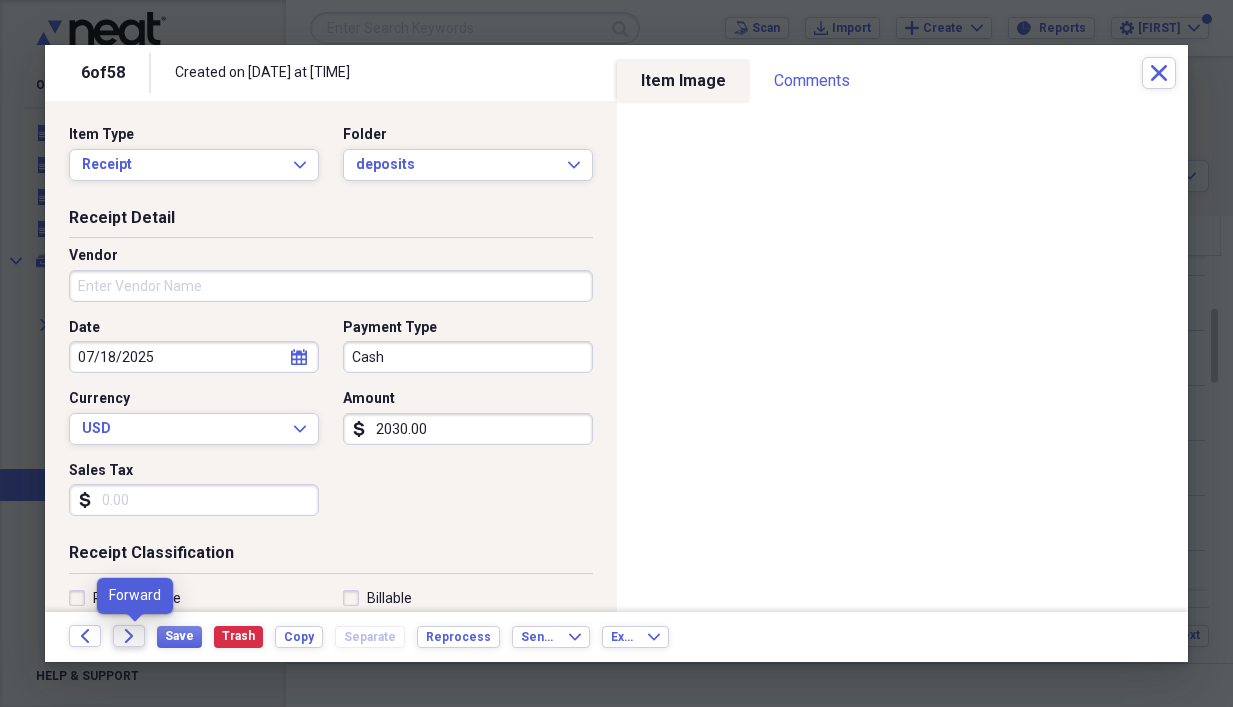 click on "Forward" 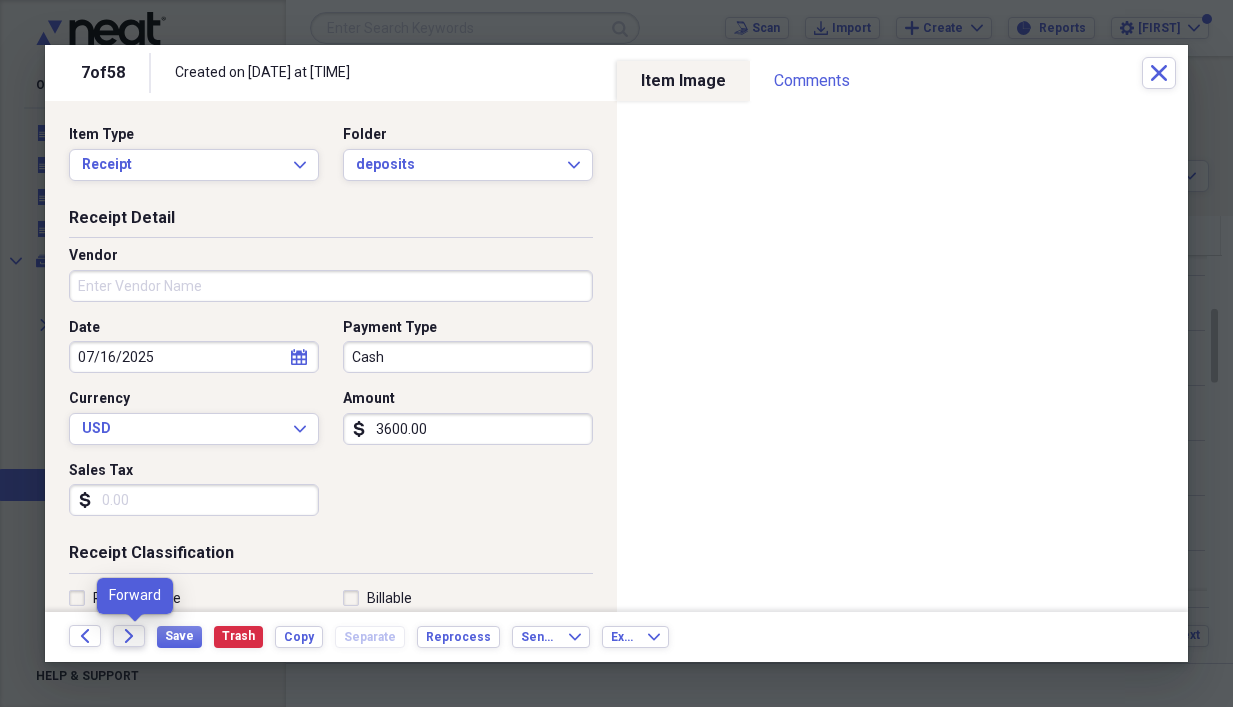 click on "Forward" 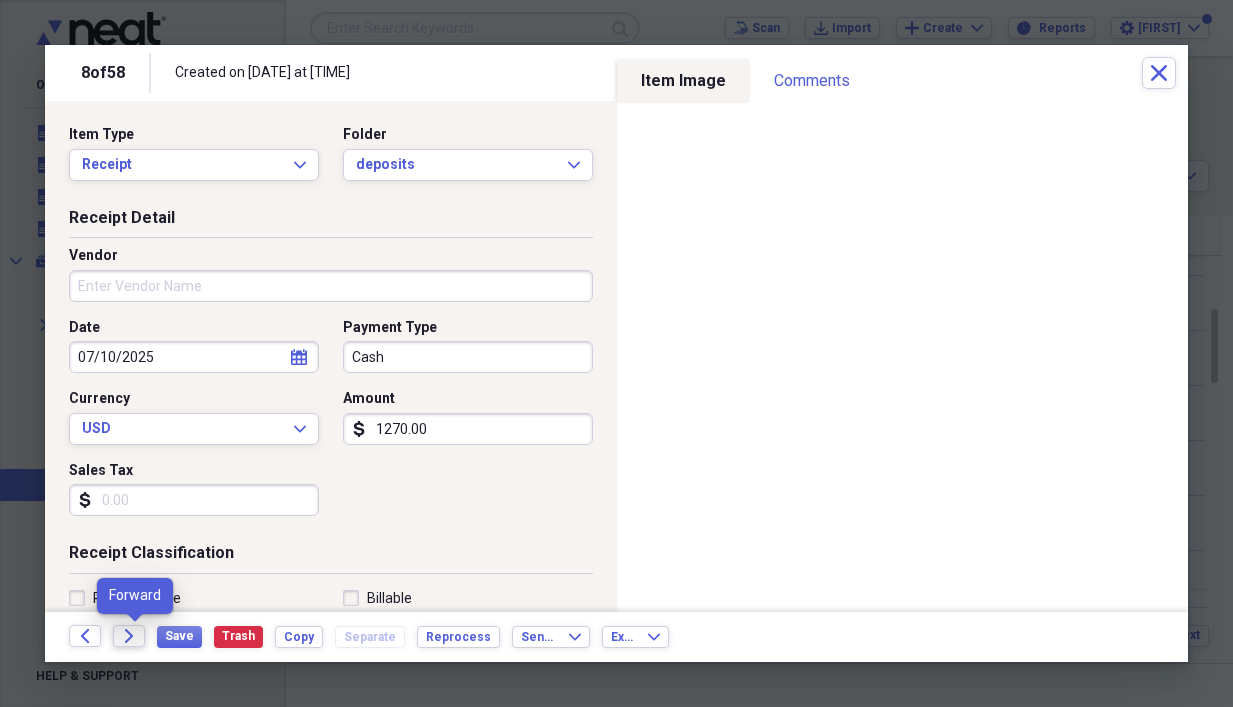 click on "Forward" 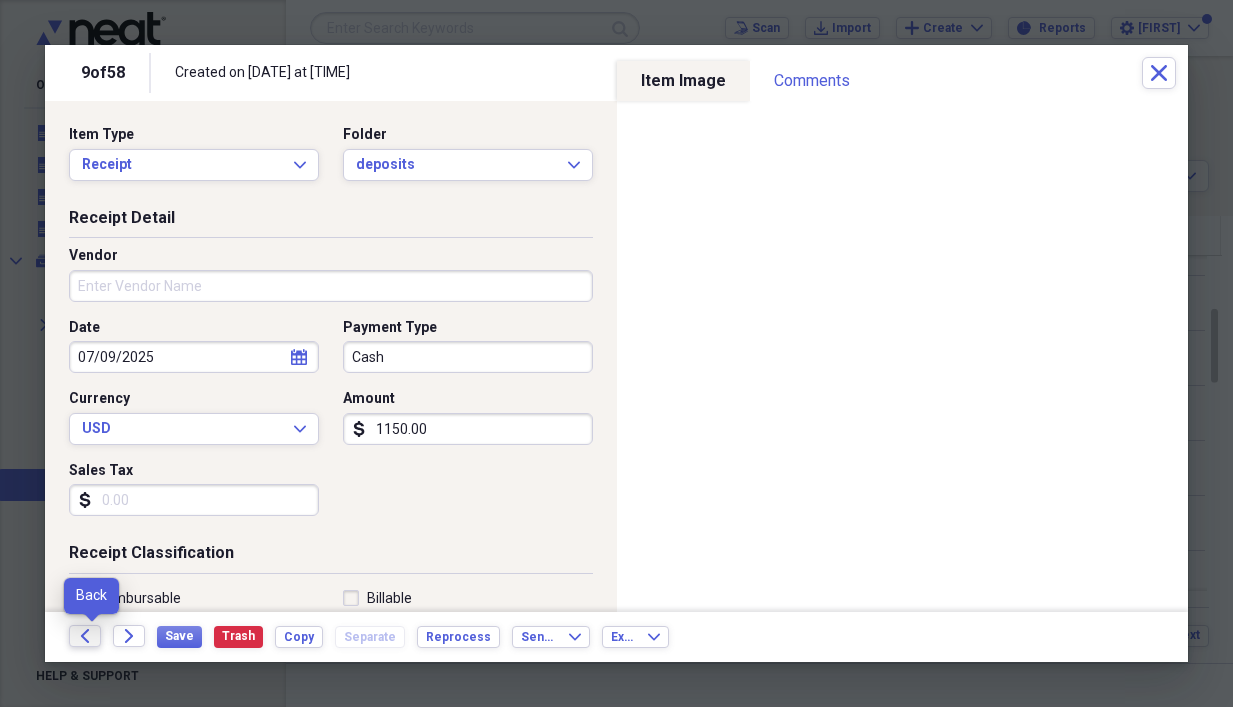 click on "Back" 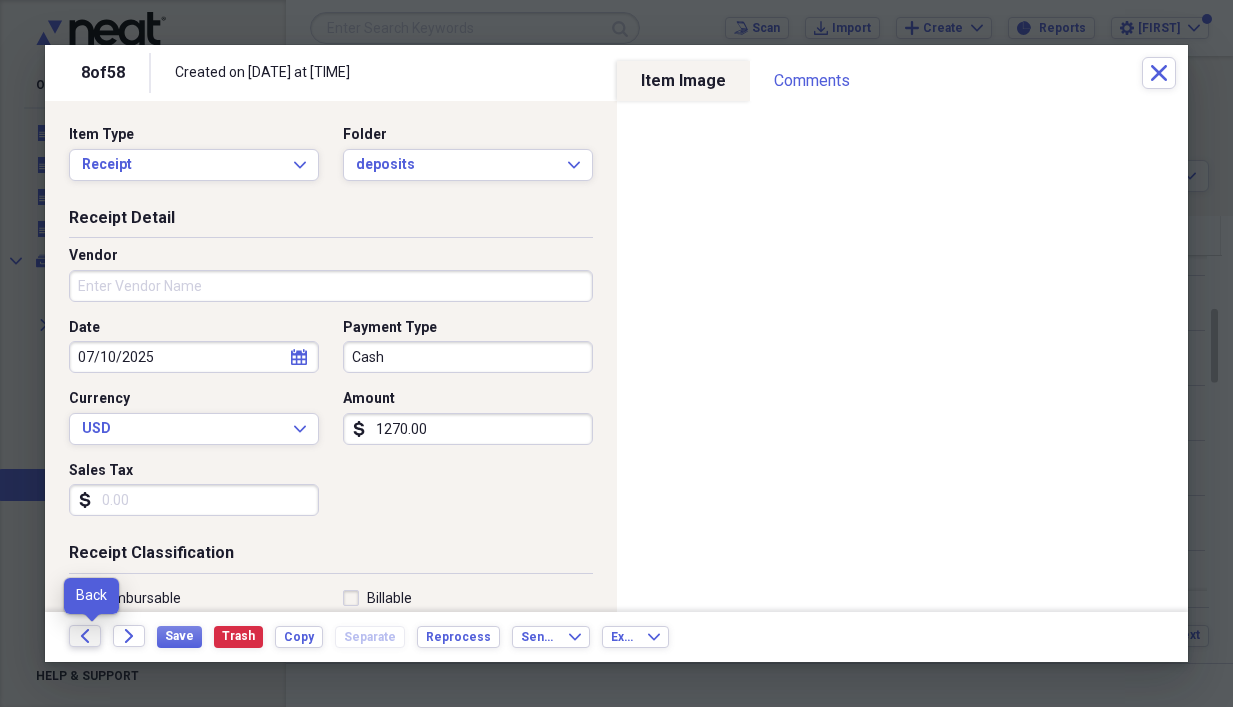 click on "Back" at bounding box center (85, 636) 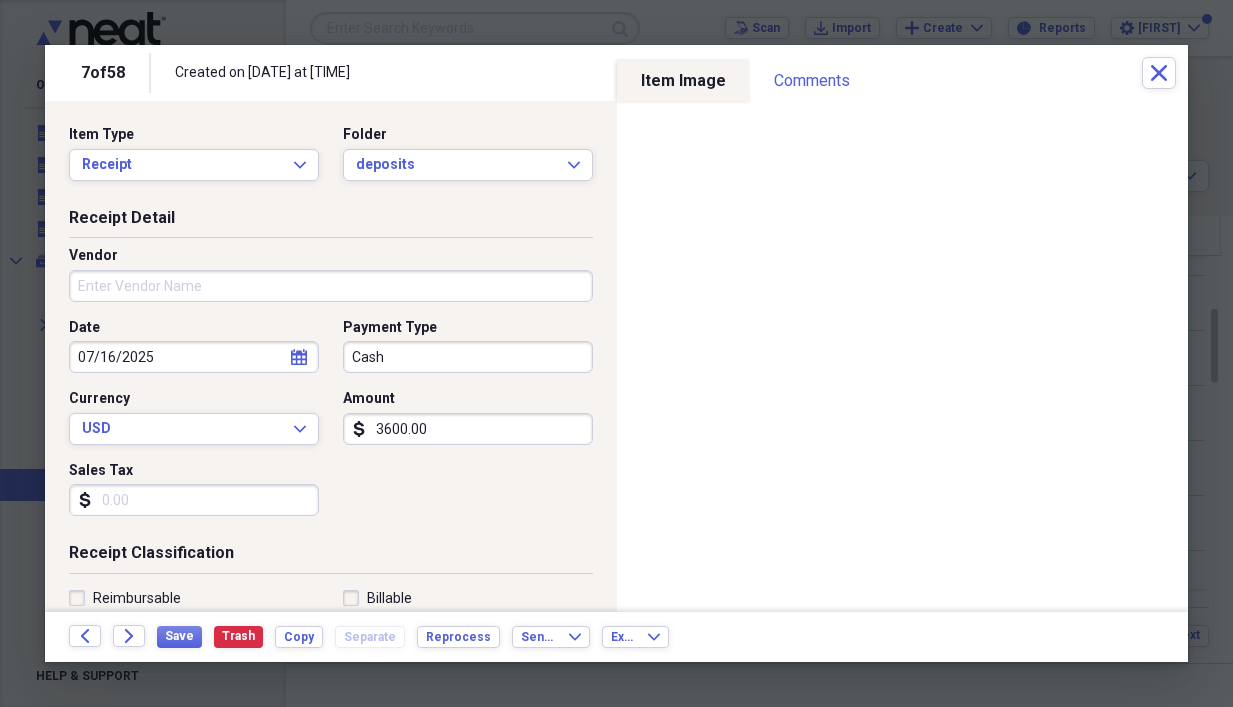 click on "Back" at bounding box center [85, 636] 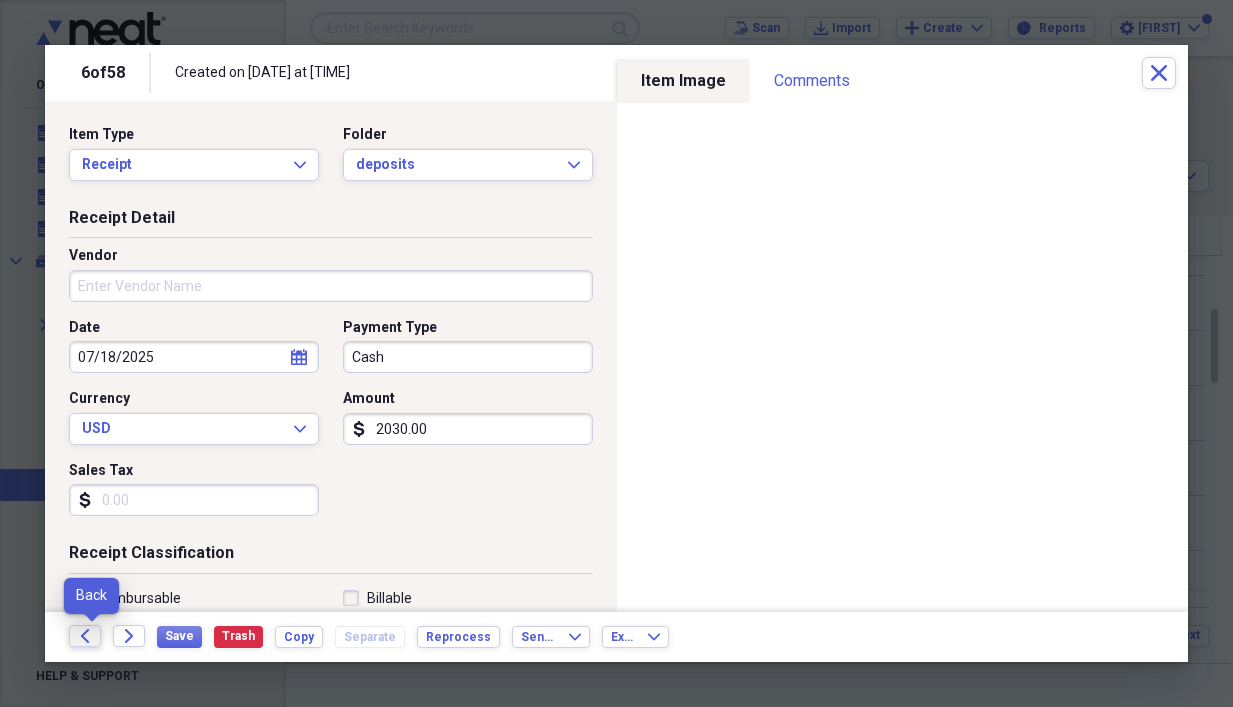 click on "Back" at bounding box center [85, 636] 